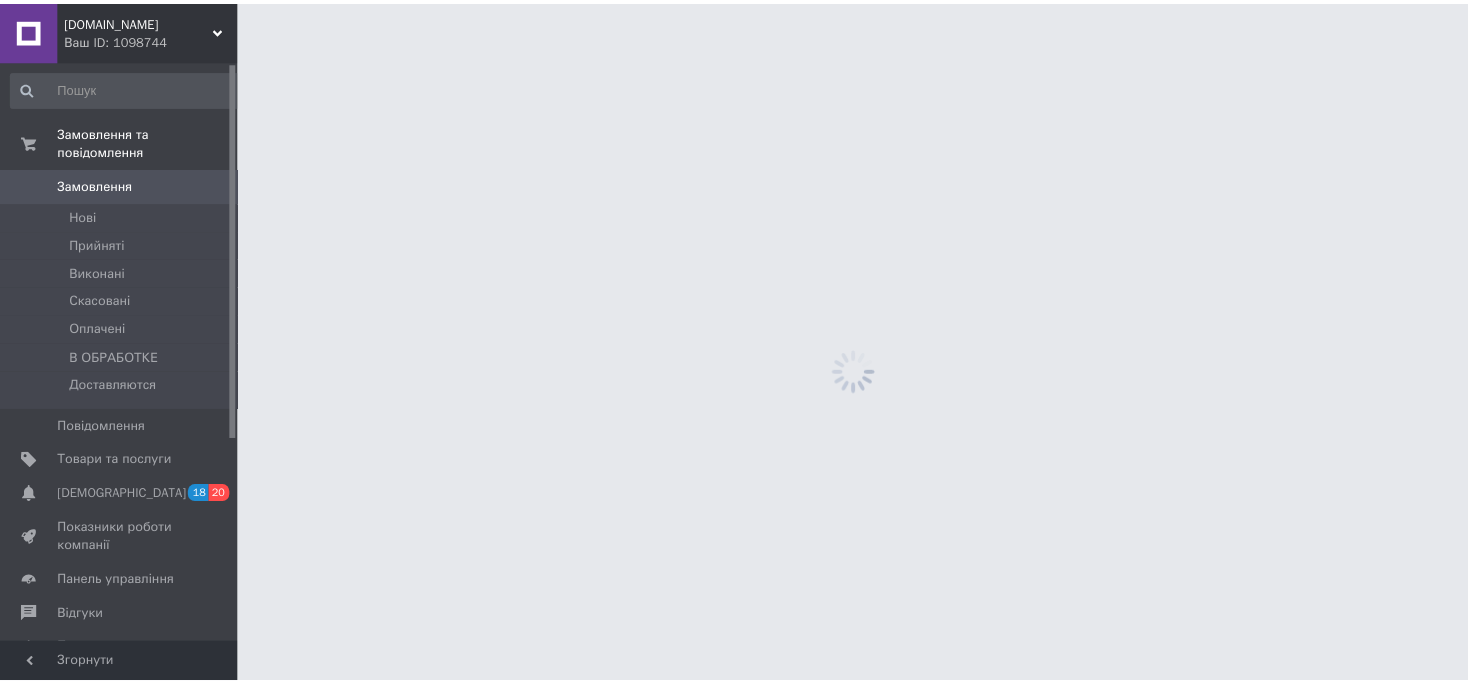 scroll, scrollTop: 0, scrollLeft: 0, axis: both 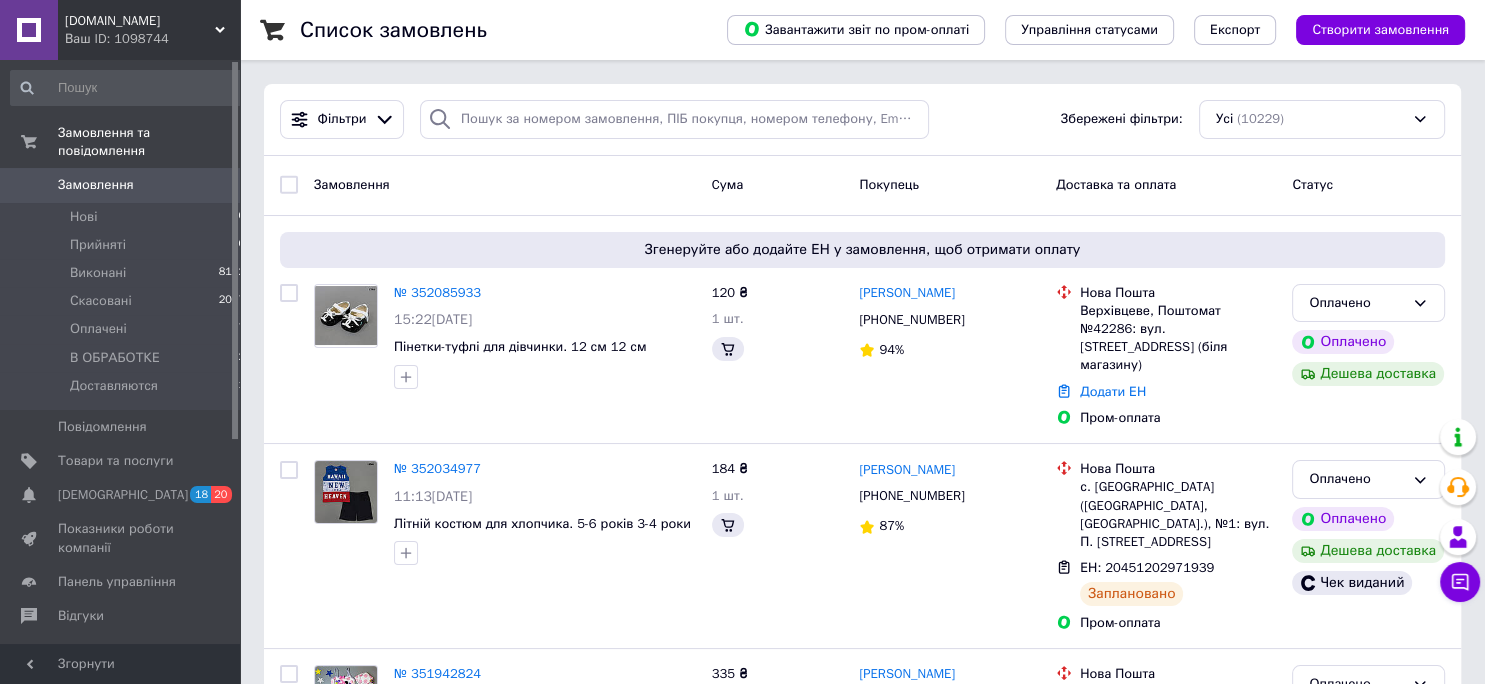 click on "[DOMAIN_NAME] Ваш ID: 1098744" at bounding box center (149, 30) 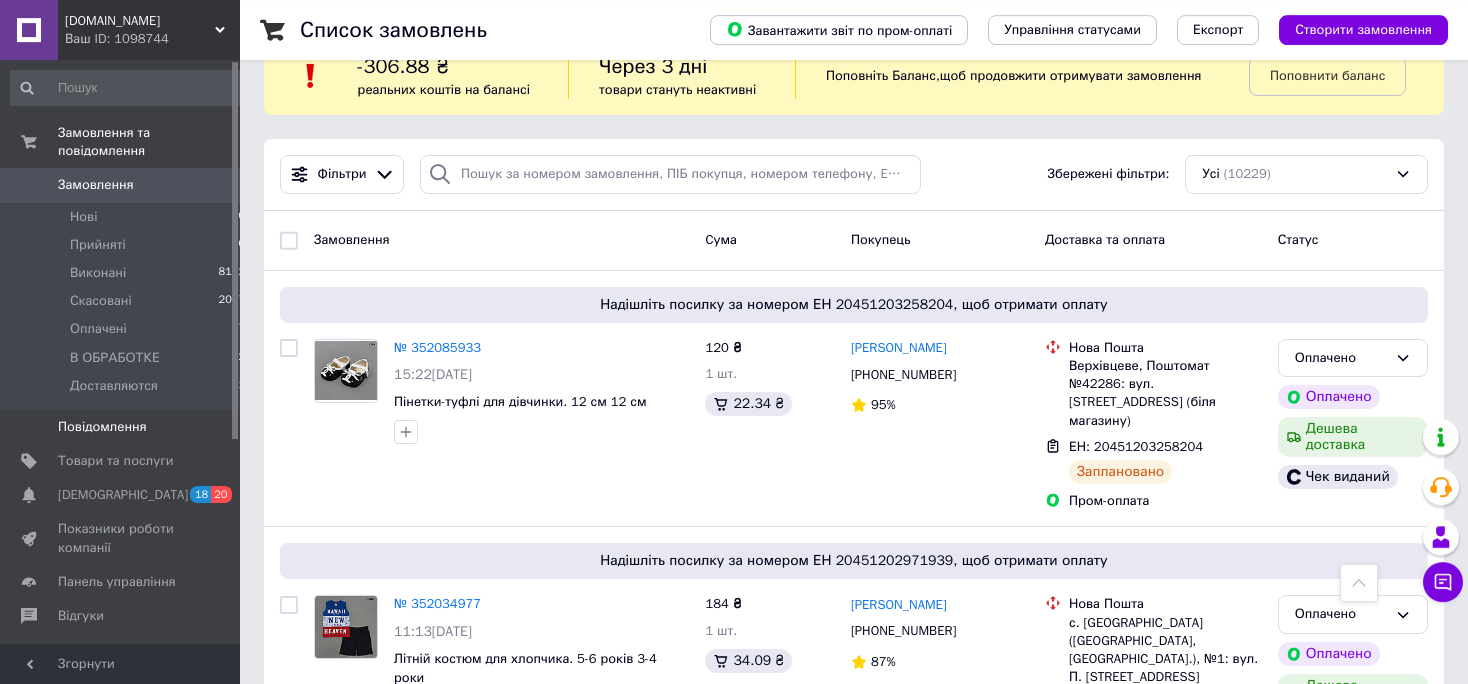 scroll, scrollTop: 0, scrollLeft: 0, axis: both 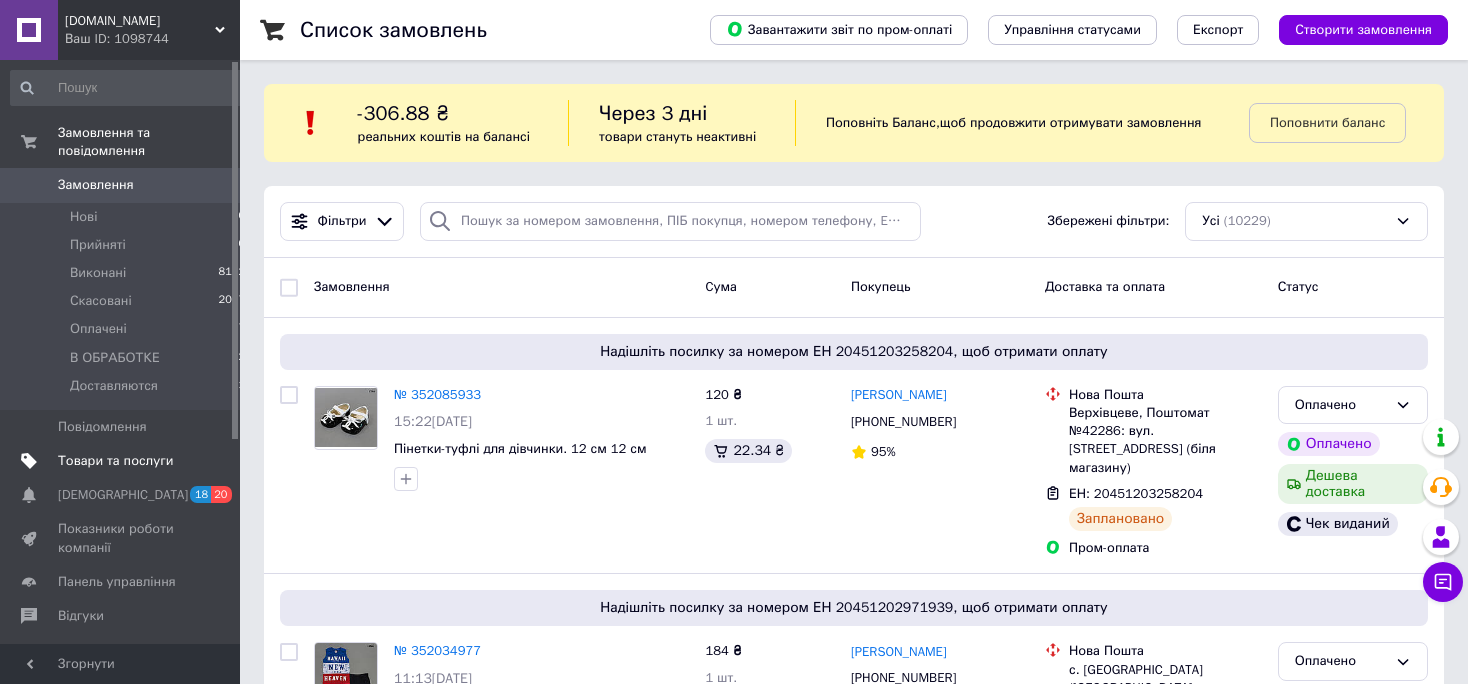 click on "Товари та послуги" at bounding box center (115, 461) 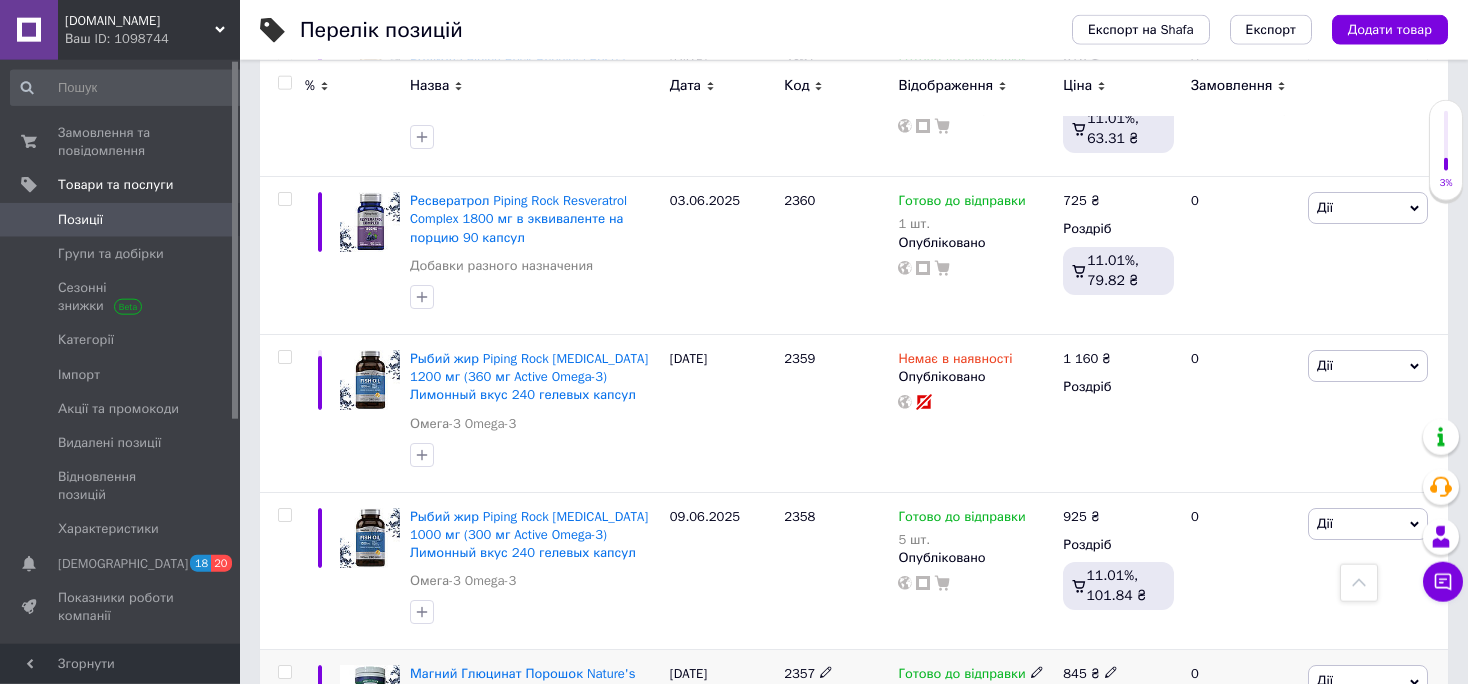 scroll, scrollTop: 3696, scrollLeft: 0, axis: vertical 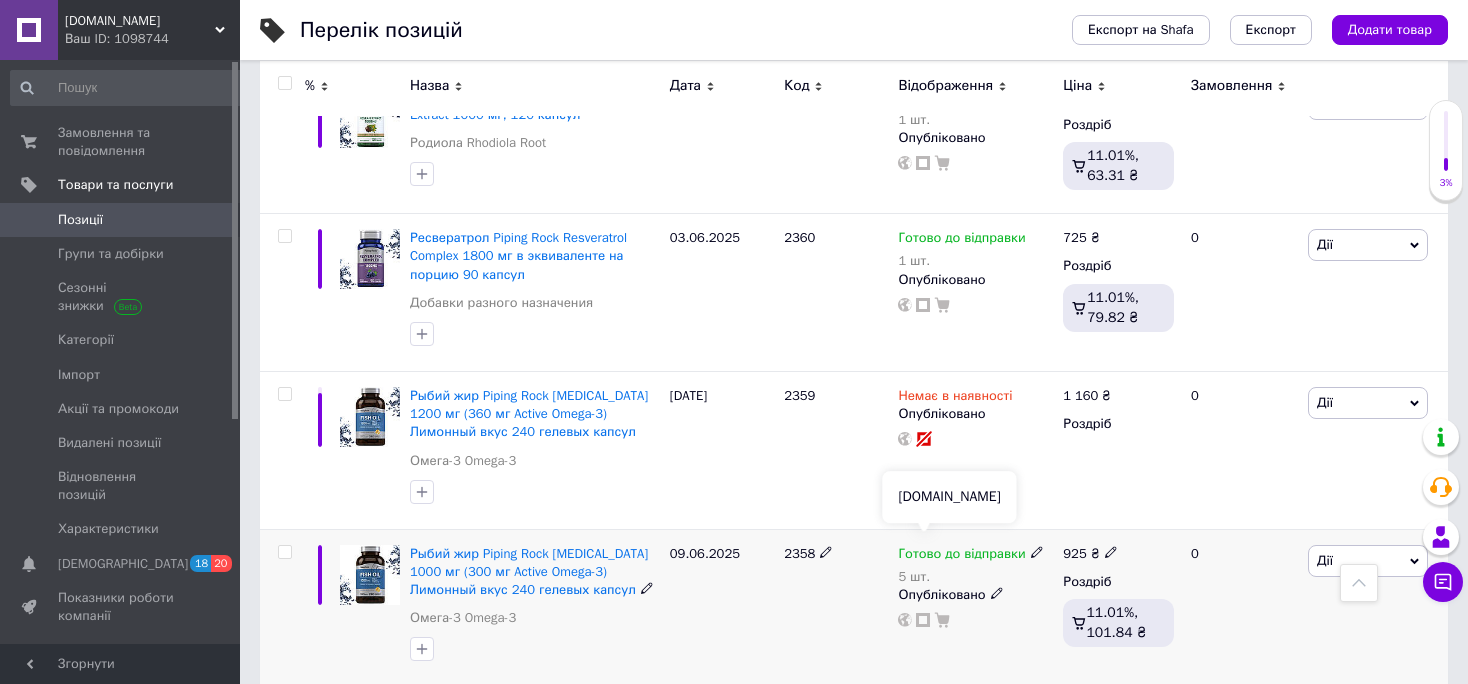 click 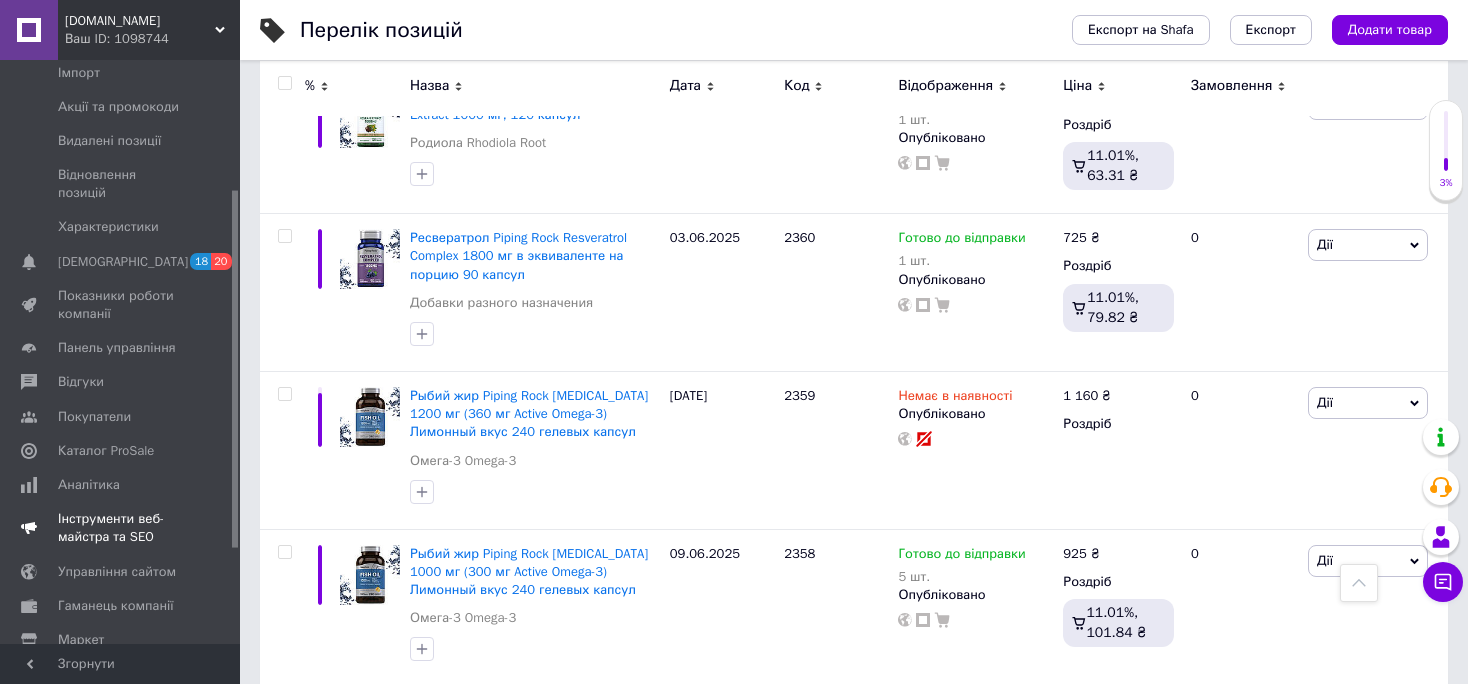scroll, scrollTop: 366, scrollLeft: 0, axis: vertical 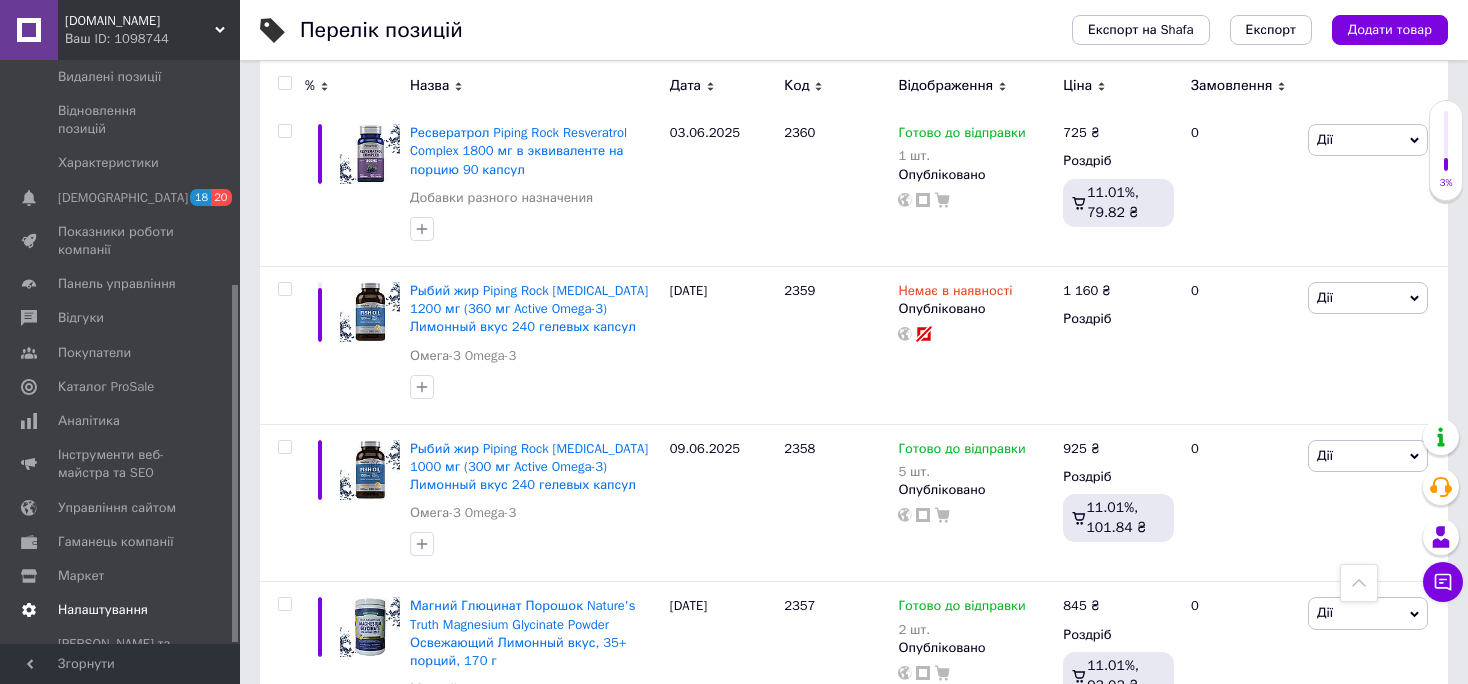 click on "Налаштування" at bounding box center (103, 610) 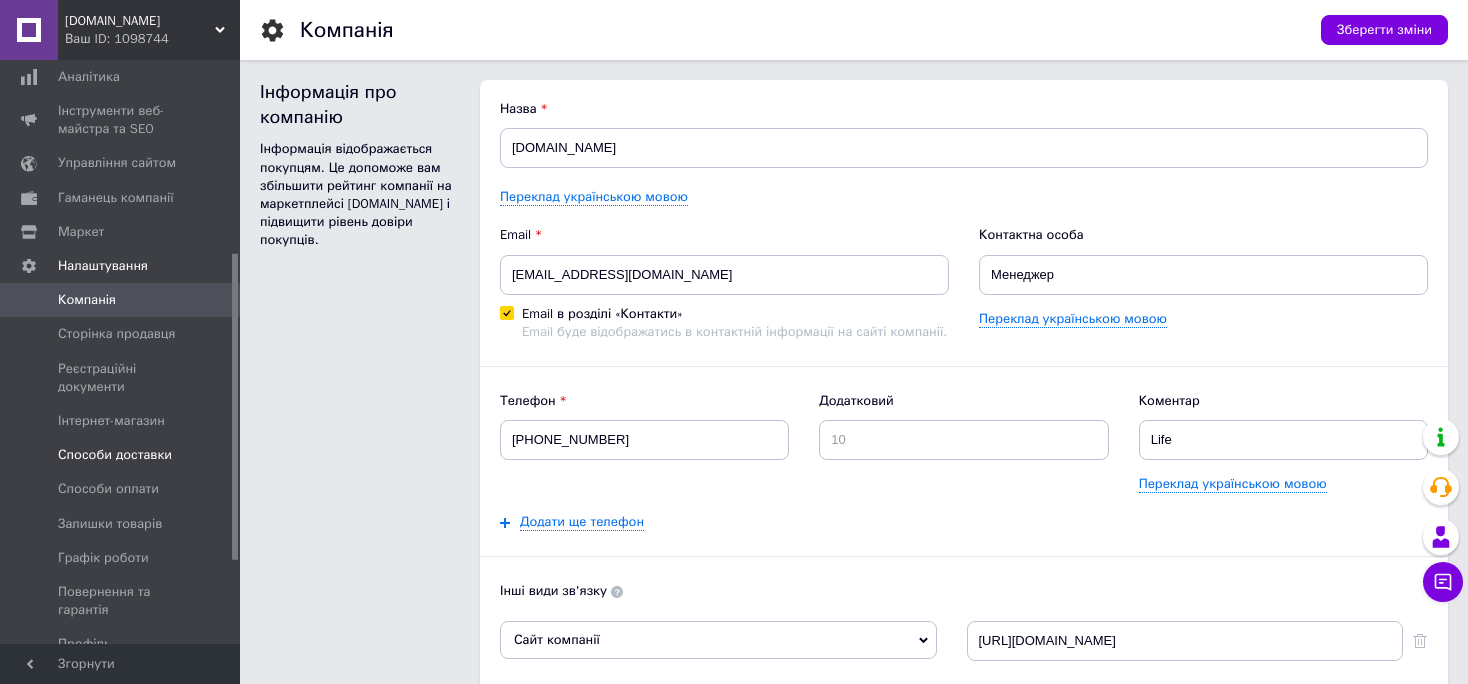 scroll, scrollTop: 0, scrollLeft: 0, axis: both 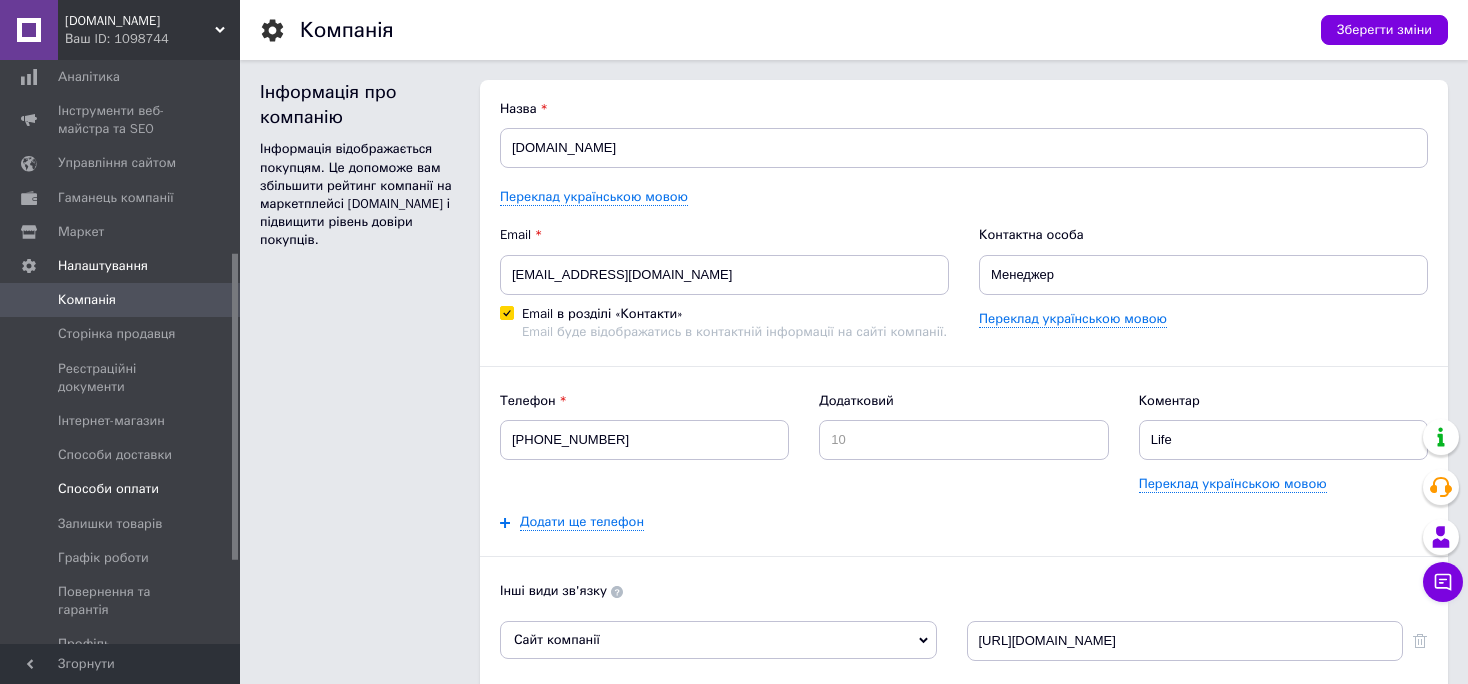 click on "Способи оплати" at bounding box center [108, 489] 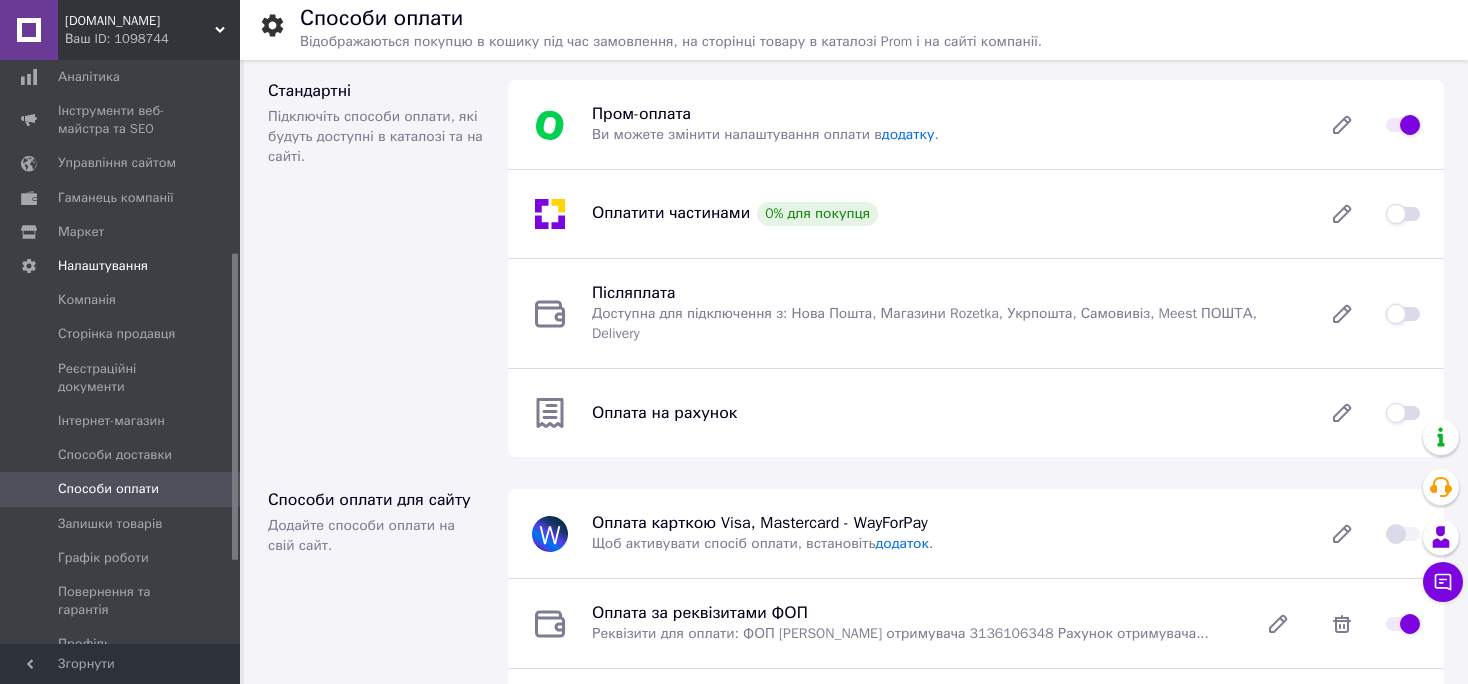 click at bounding box center [1403, 314] 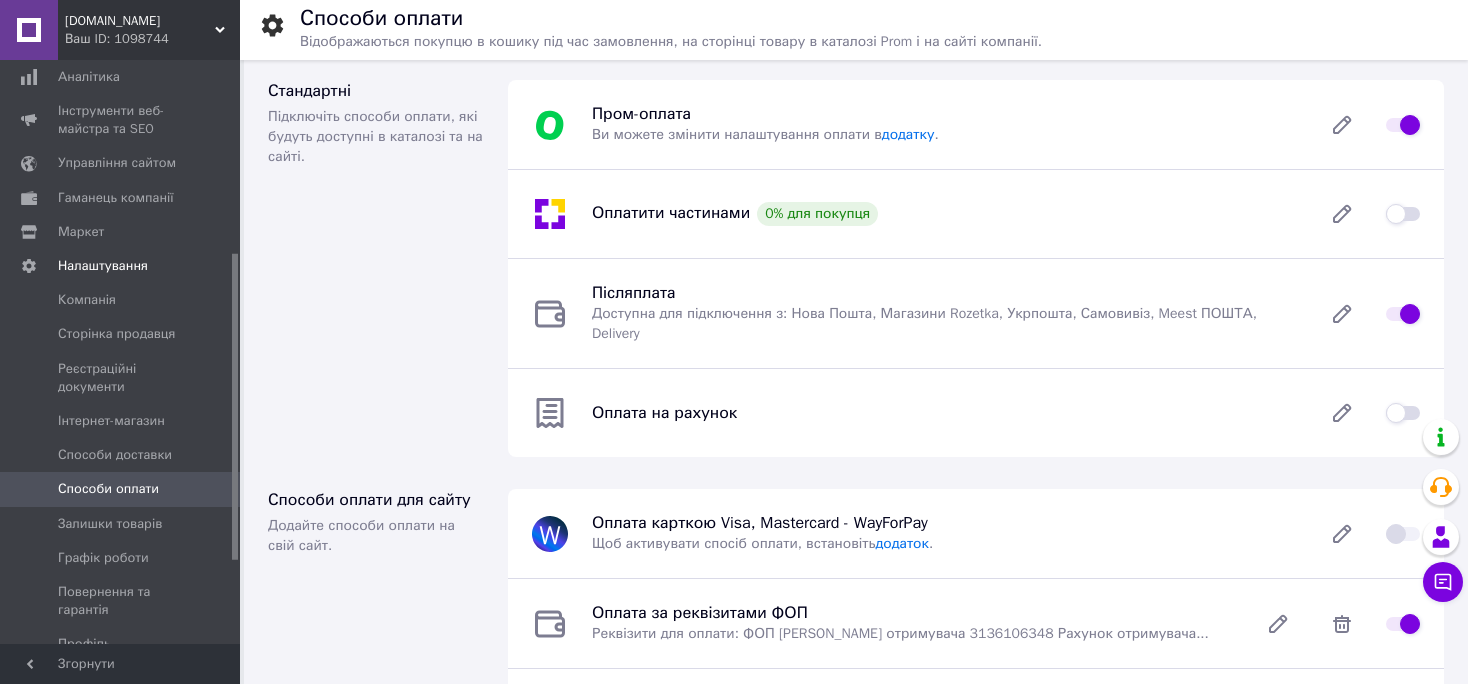 checkbox on "true" 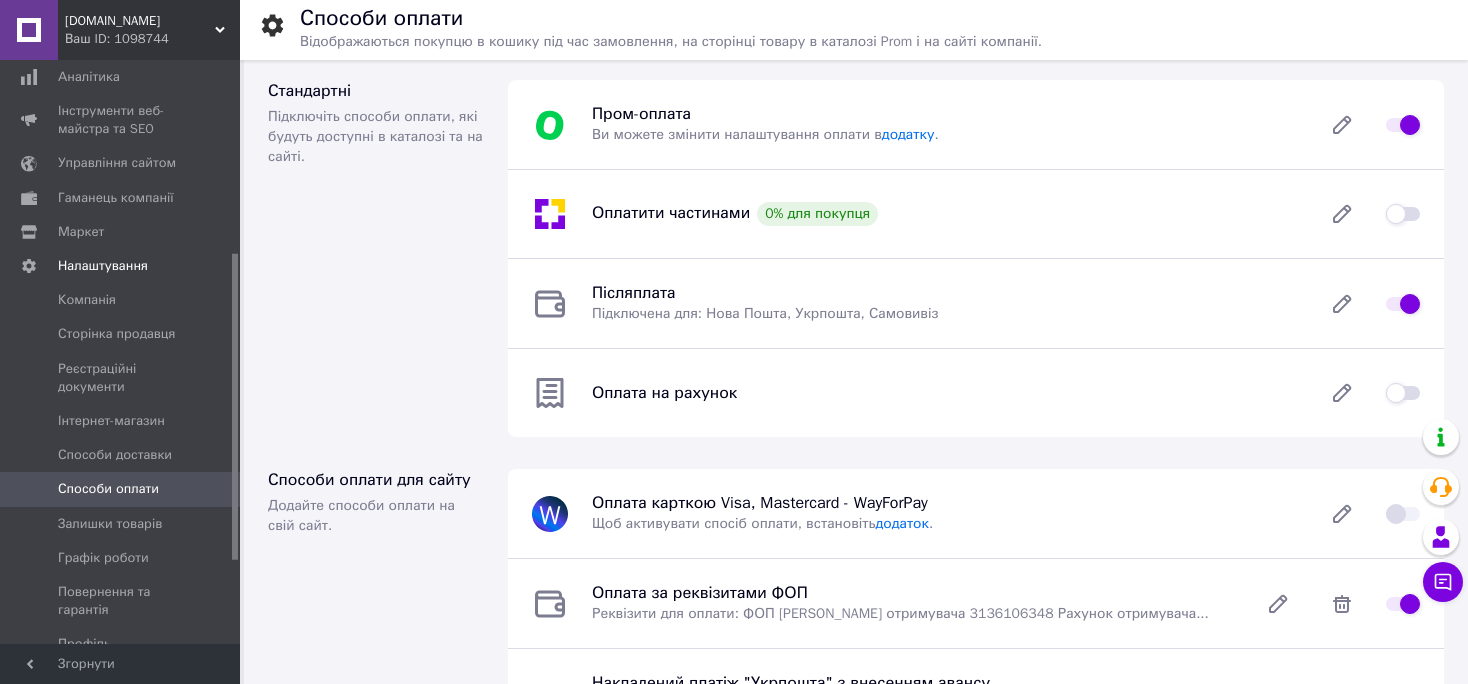 click at bounding box center (1403, 393) 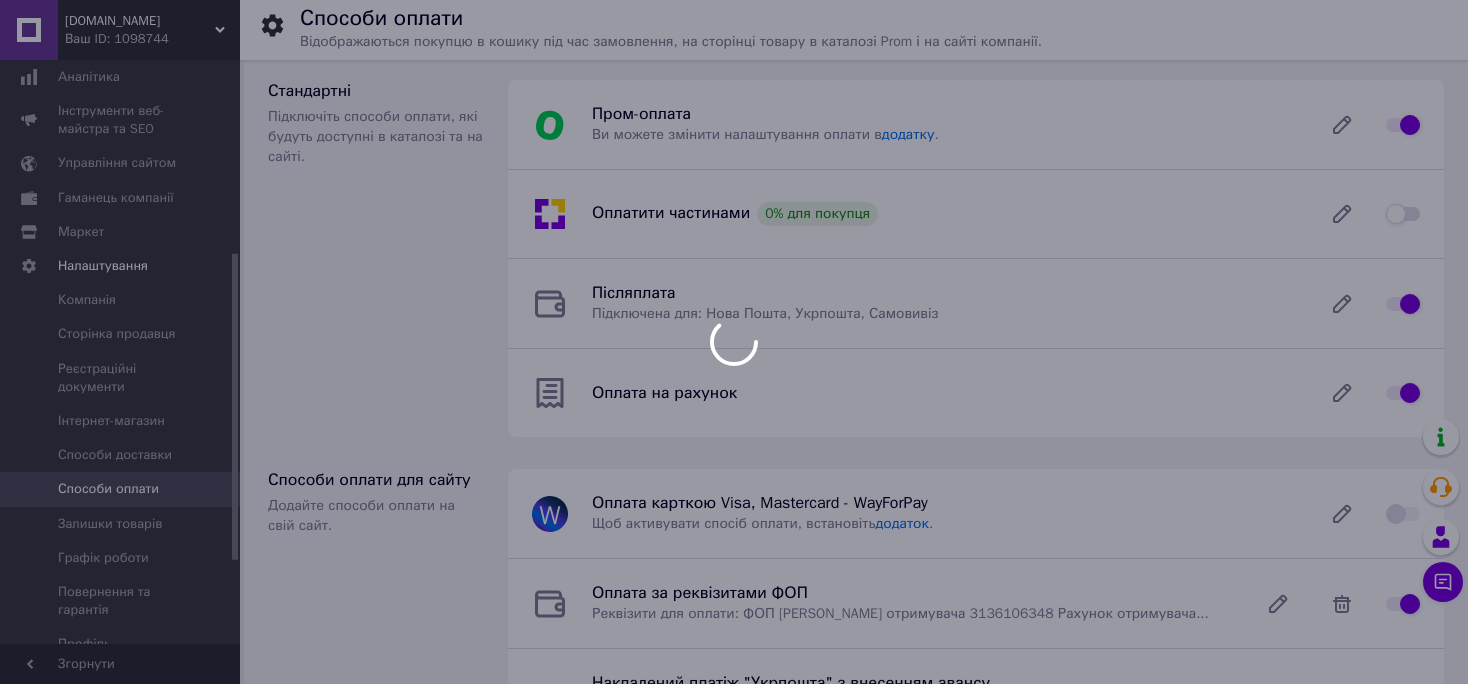 checkbox on "false" 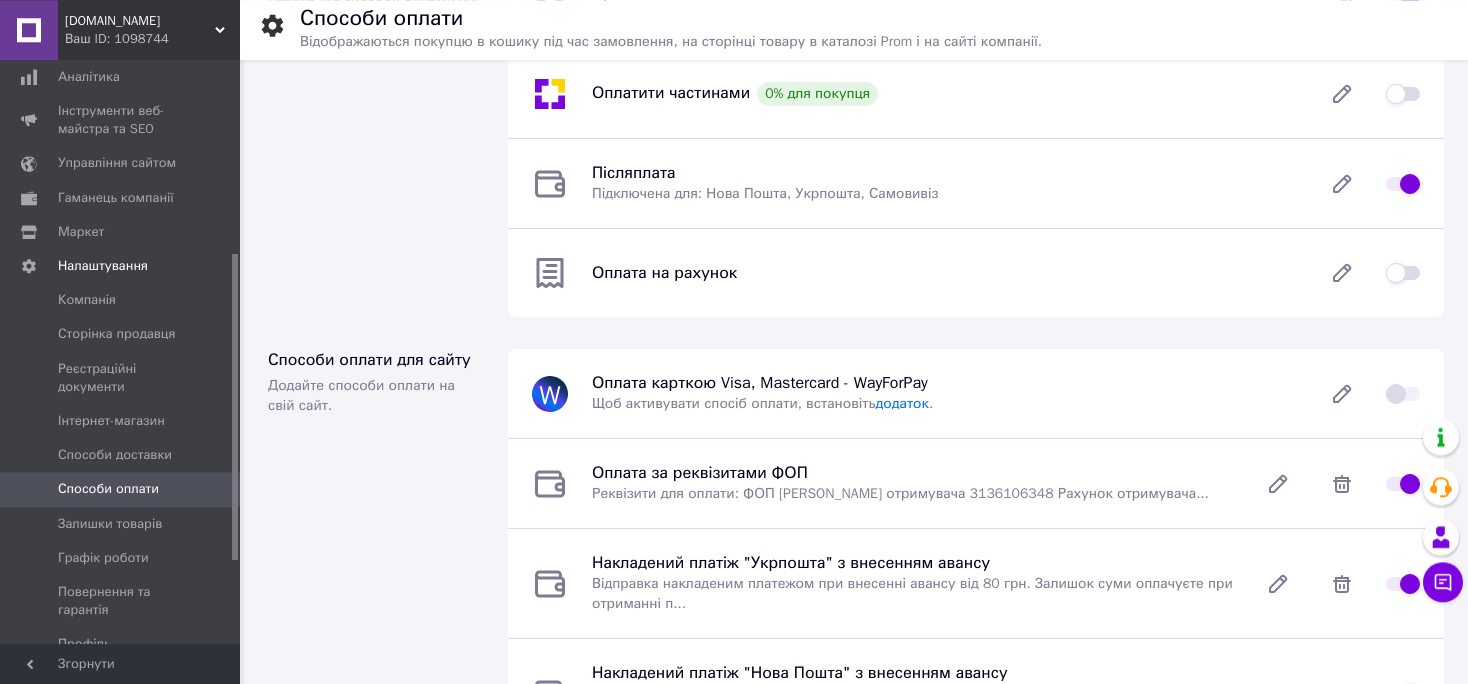 scroll, scrollTop: 0, scrollLeft: 0, axis: both 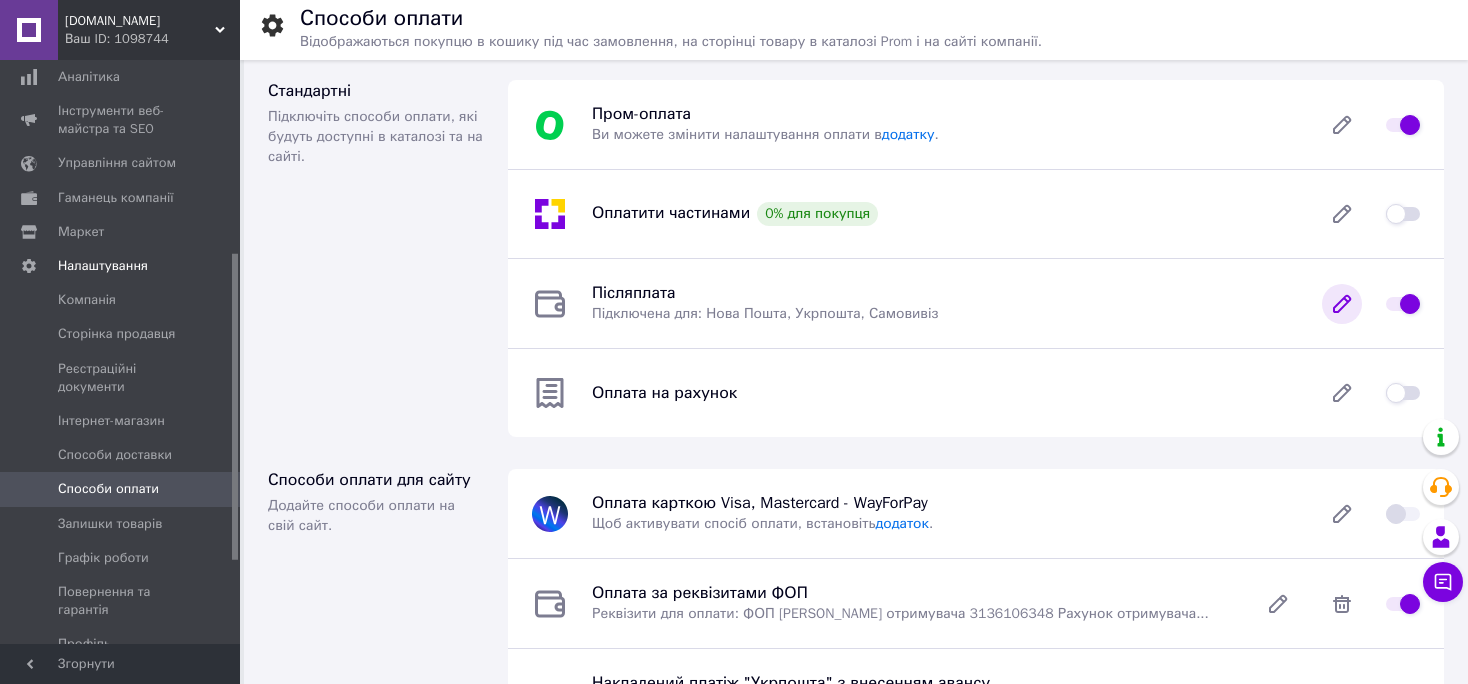 click 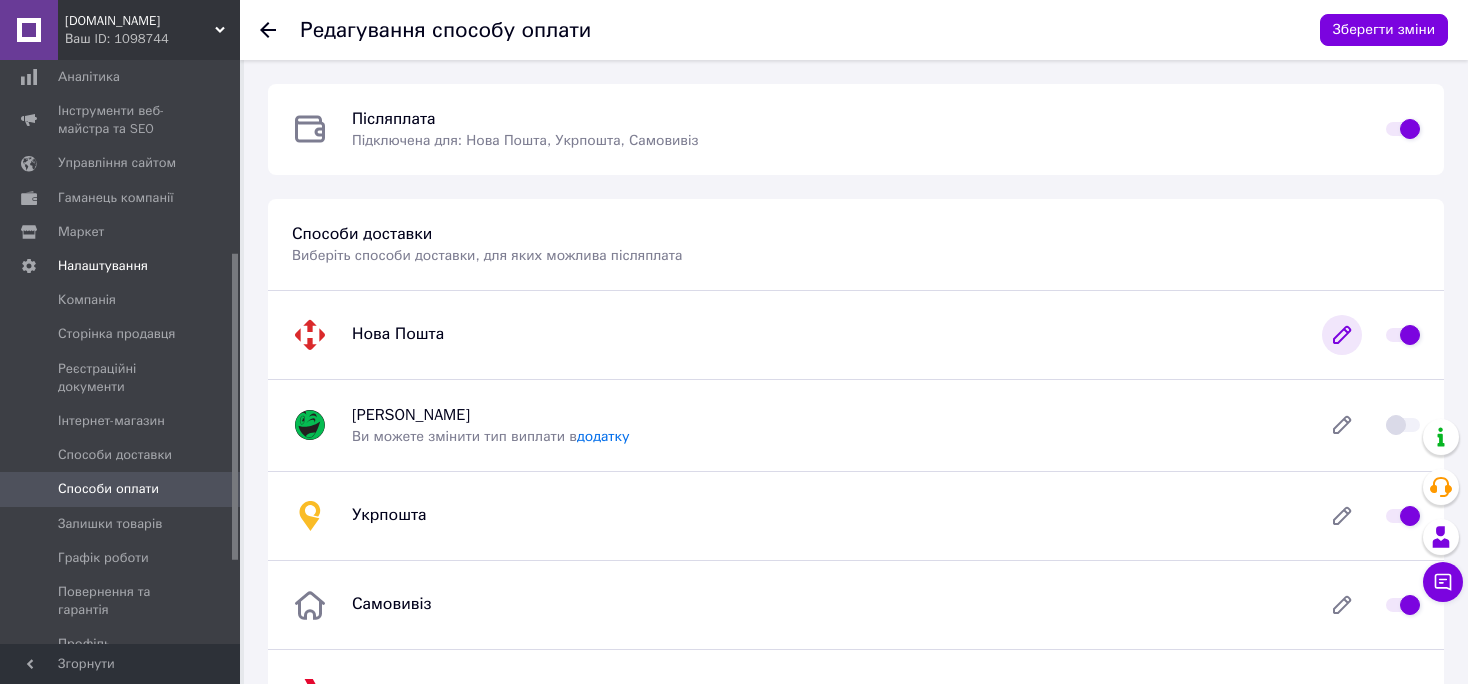 click 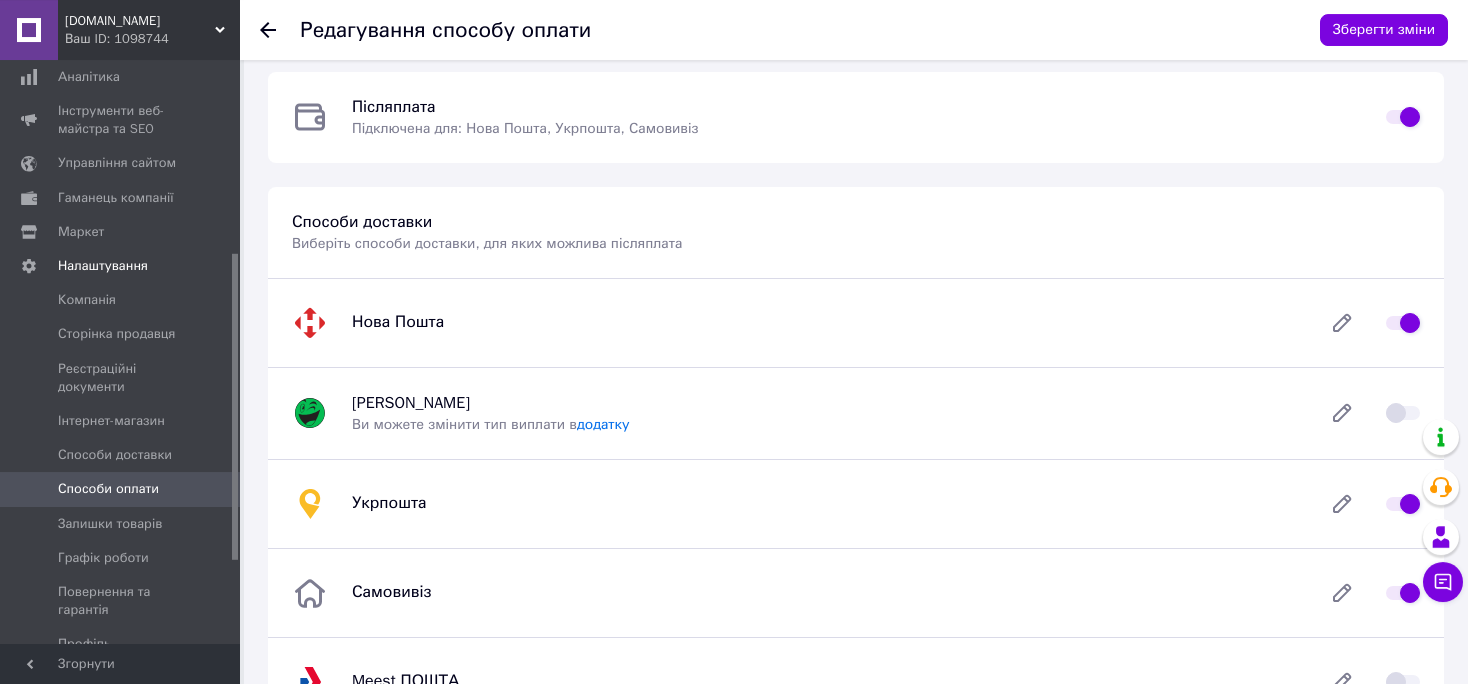 scroll, scrollTop: 0, scrollLeft: 0, axis: both 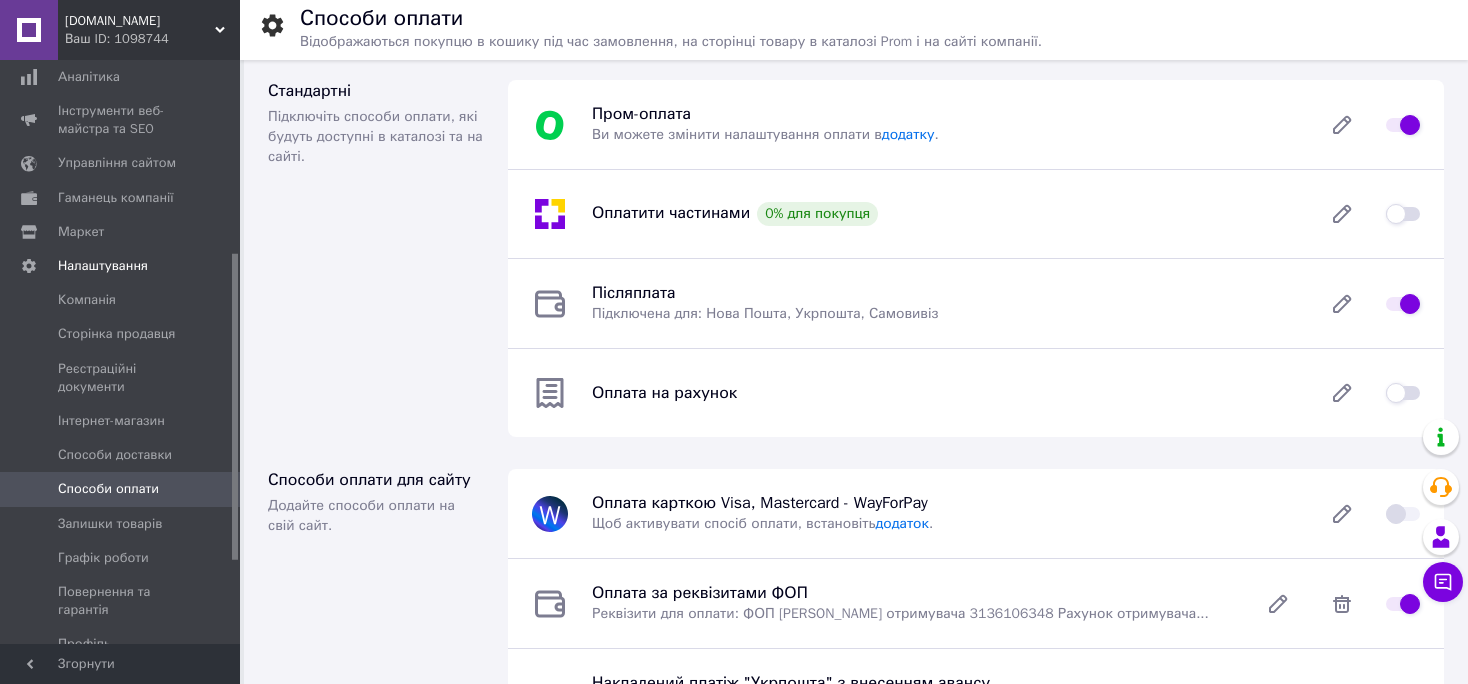 click at bounding box center [1403, 214] 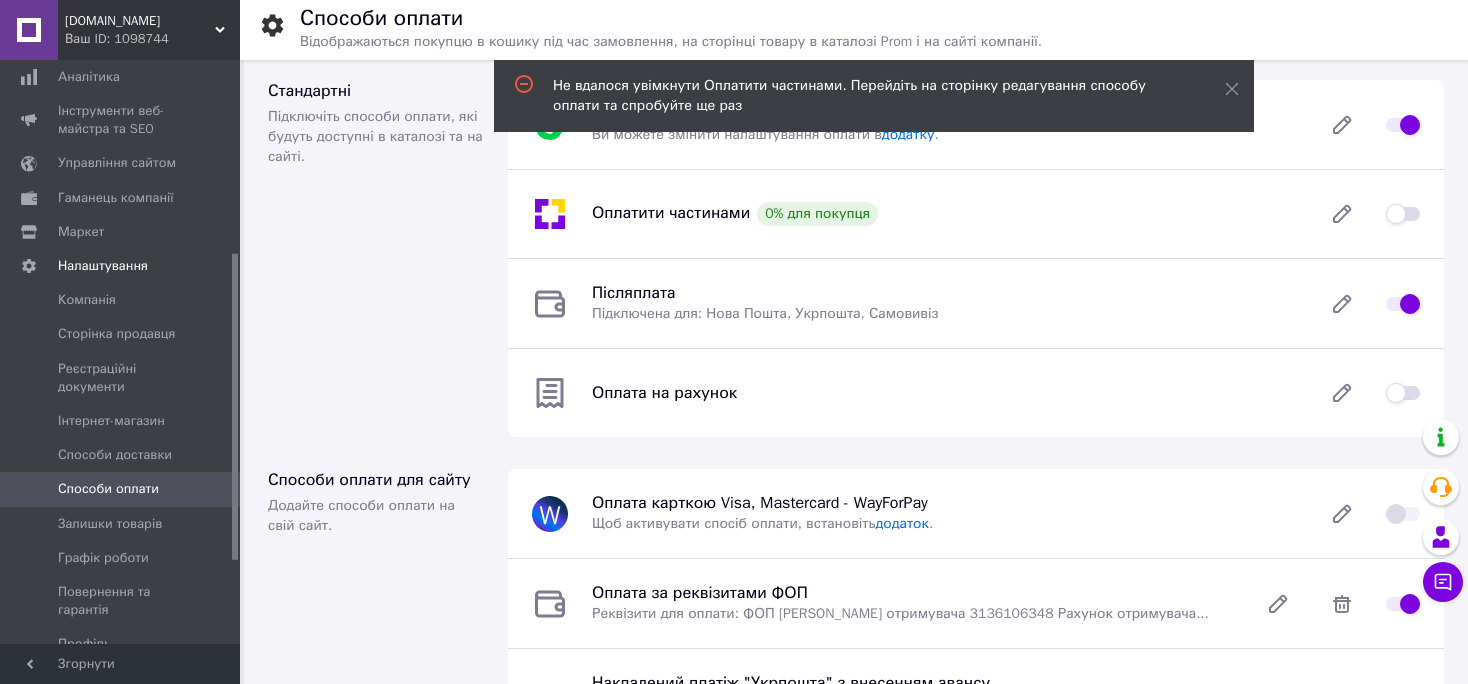 click at bounding box center (1403, 214) 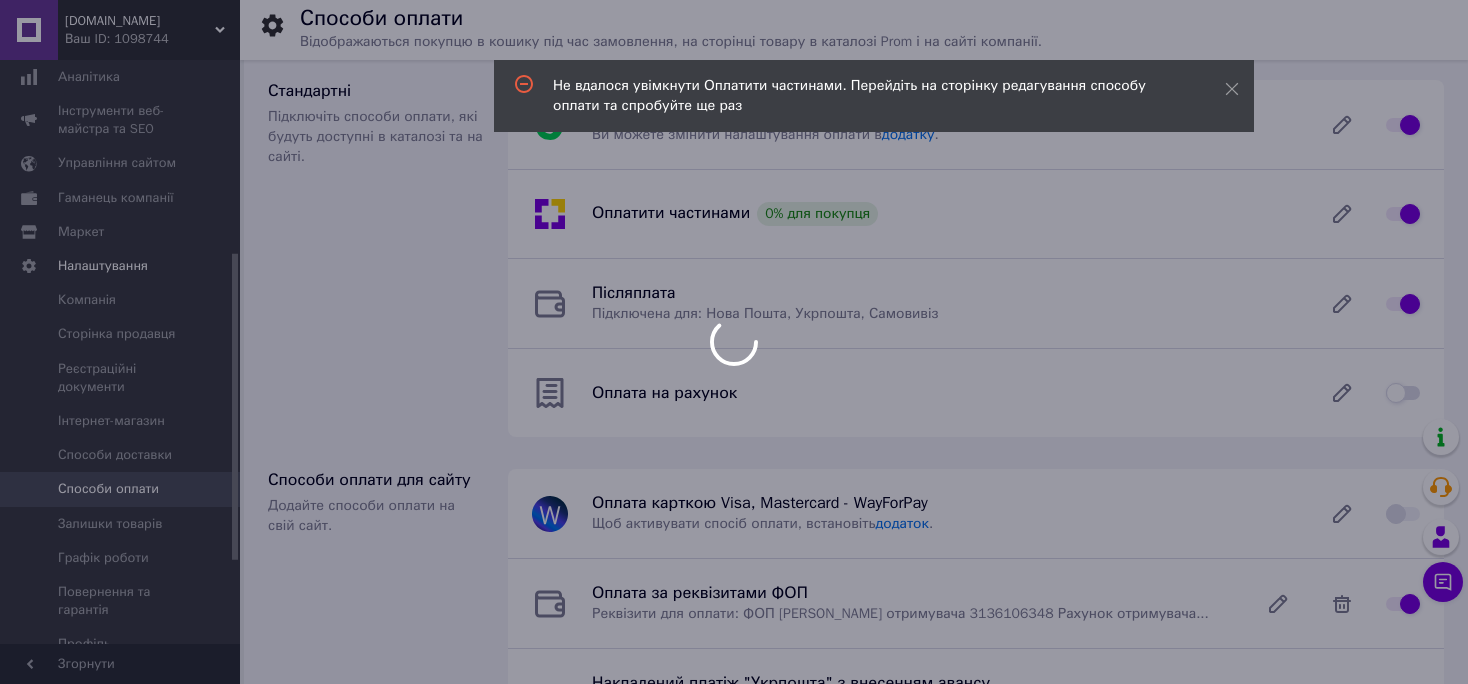 checkbox on "false" 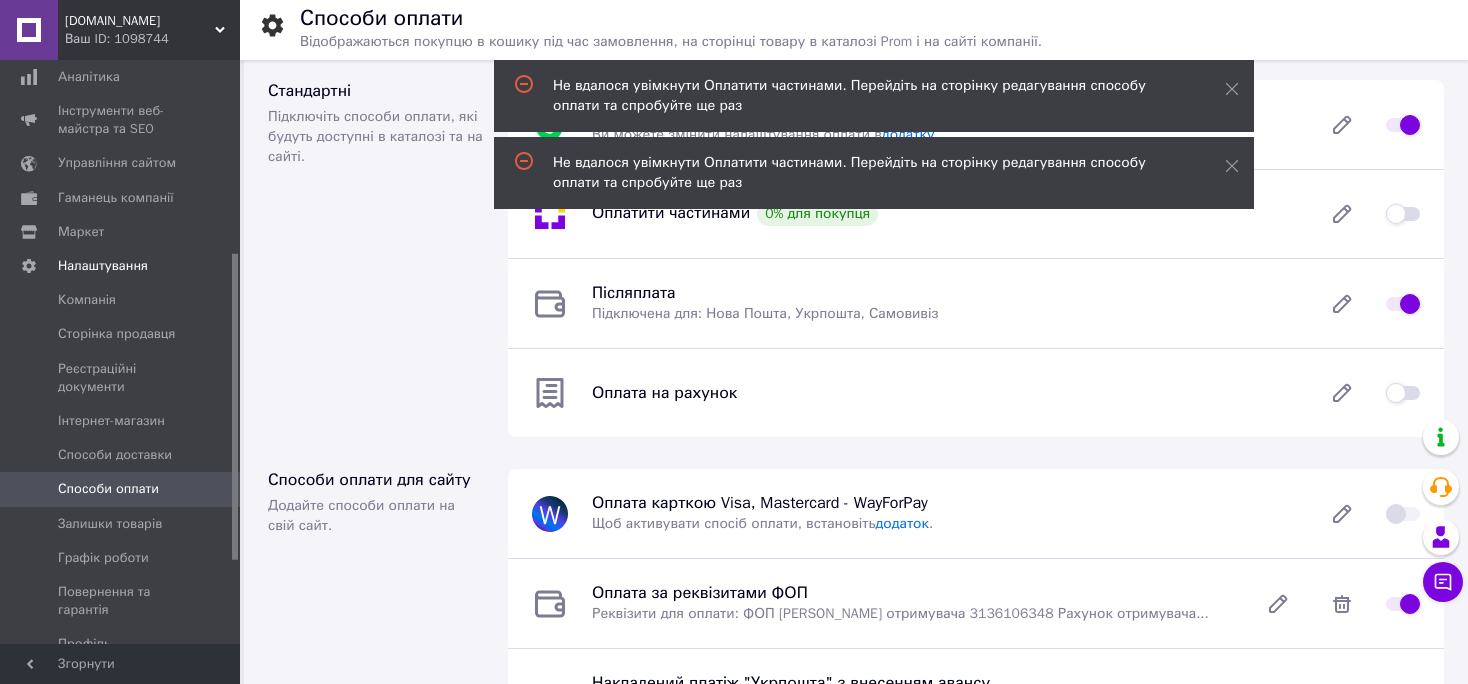 click at bounding box center [1403, 393] 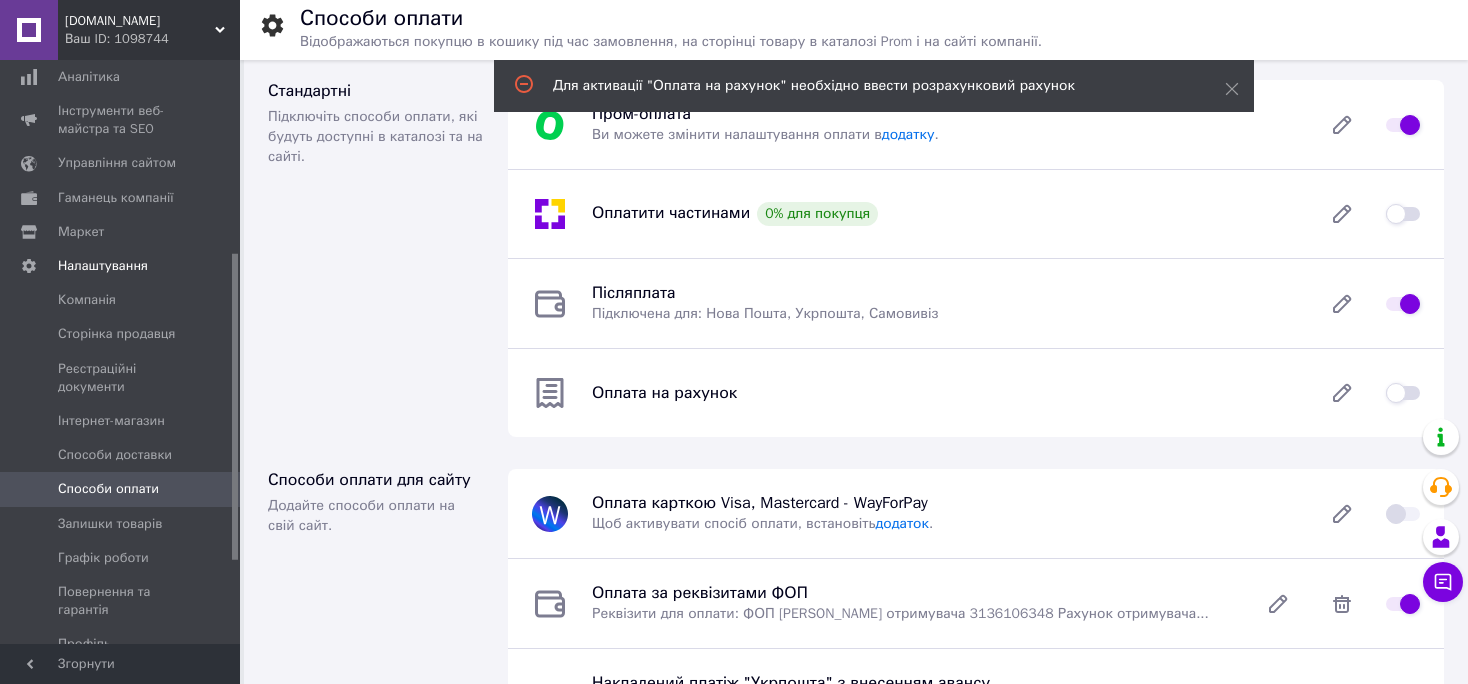 click at bounding box center (1403, 393) 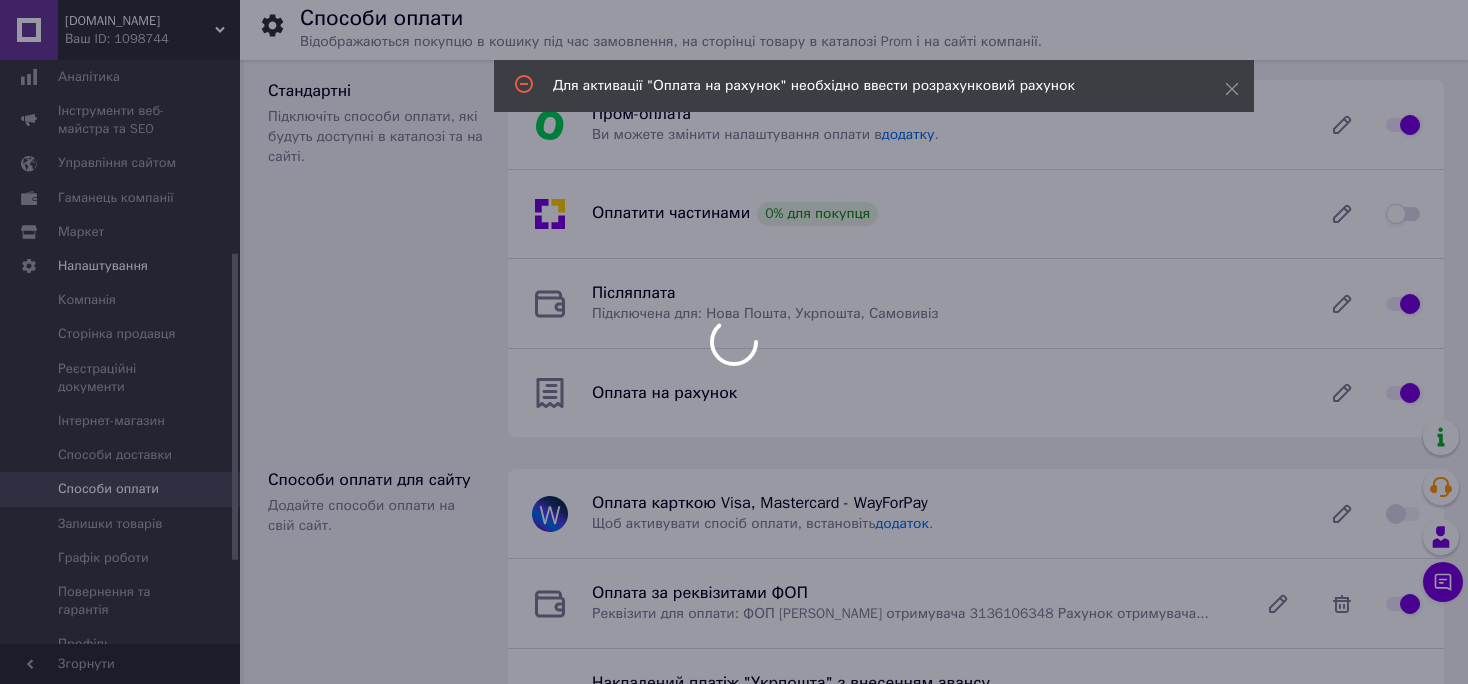 checkbox on "false" 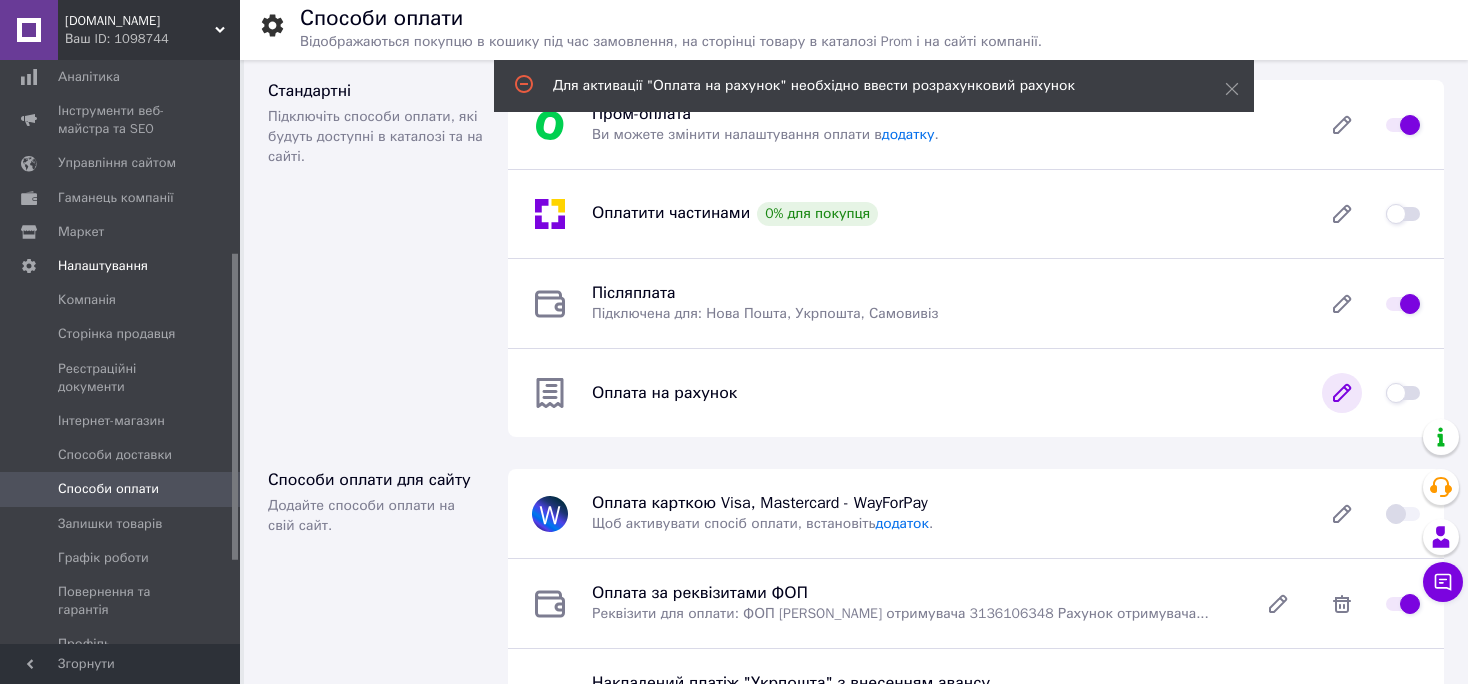 click 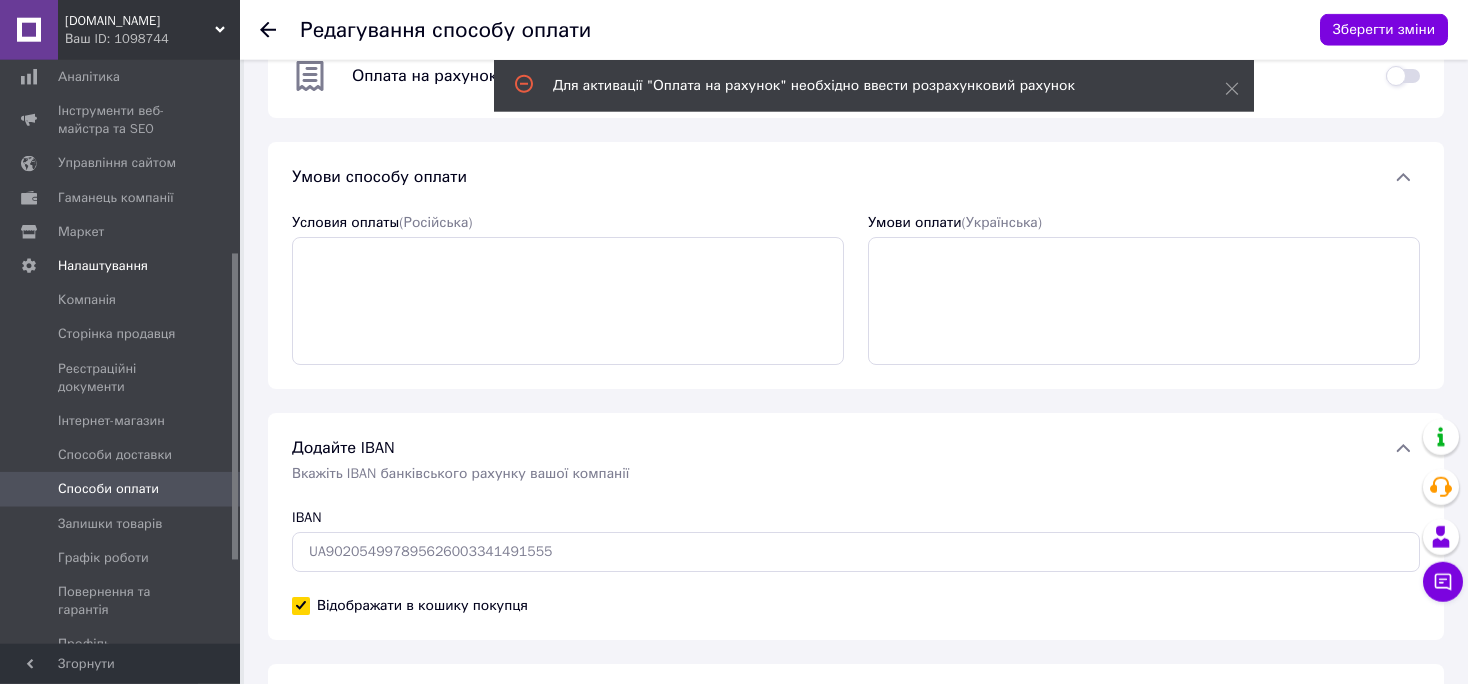scroll, scrollTop: 187, scrollLeft: 0, axis: vertical 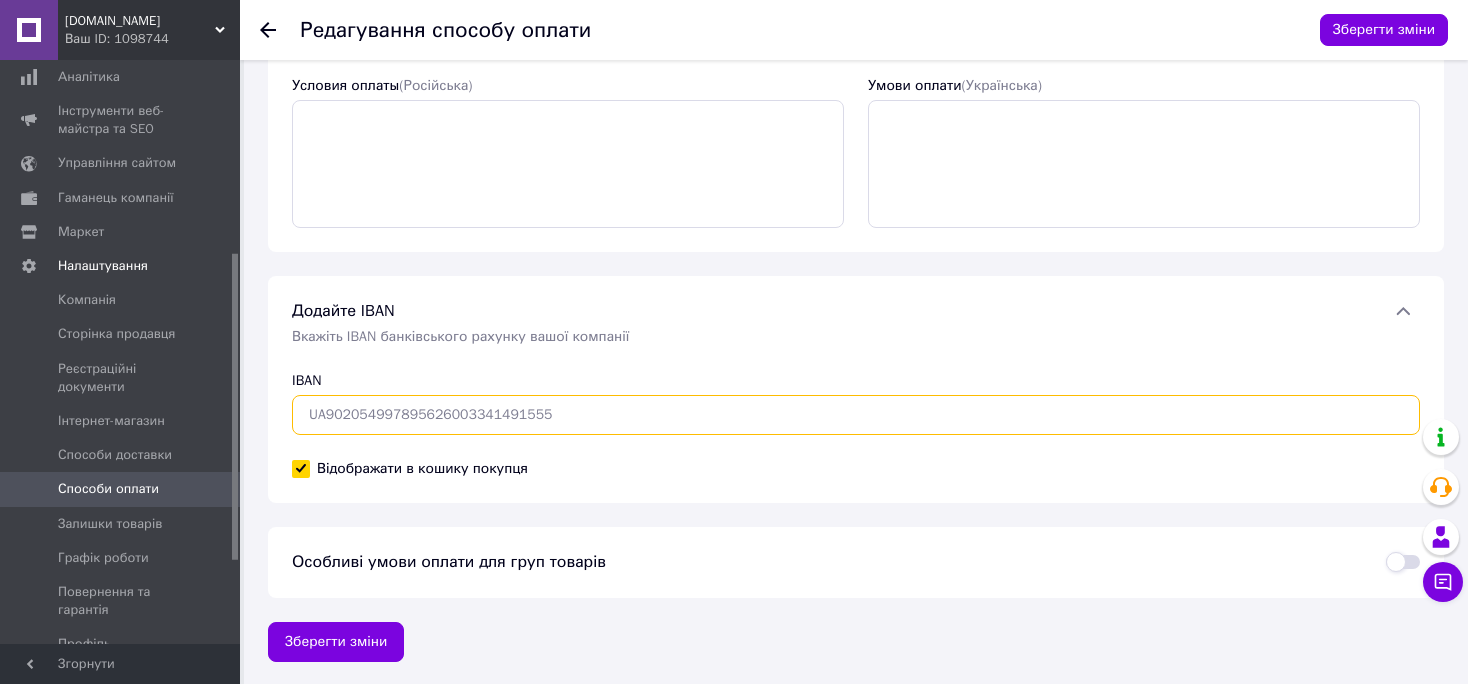 type on "UA" 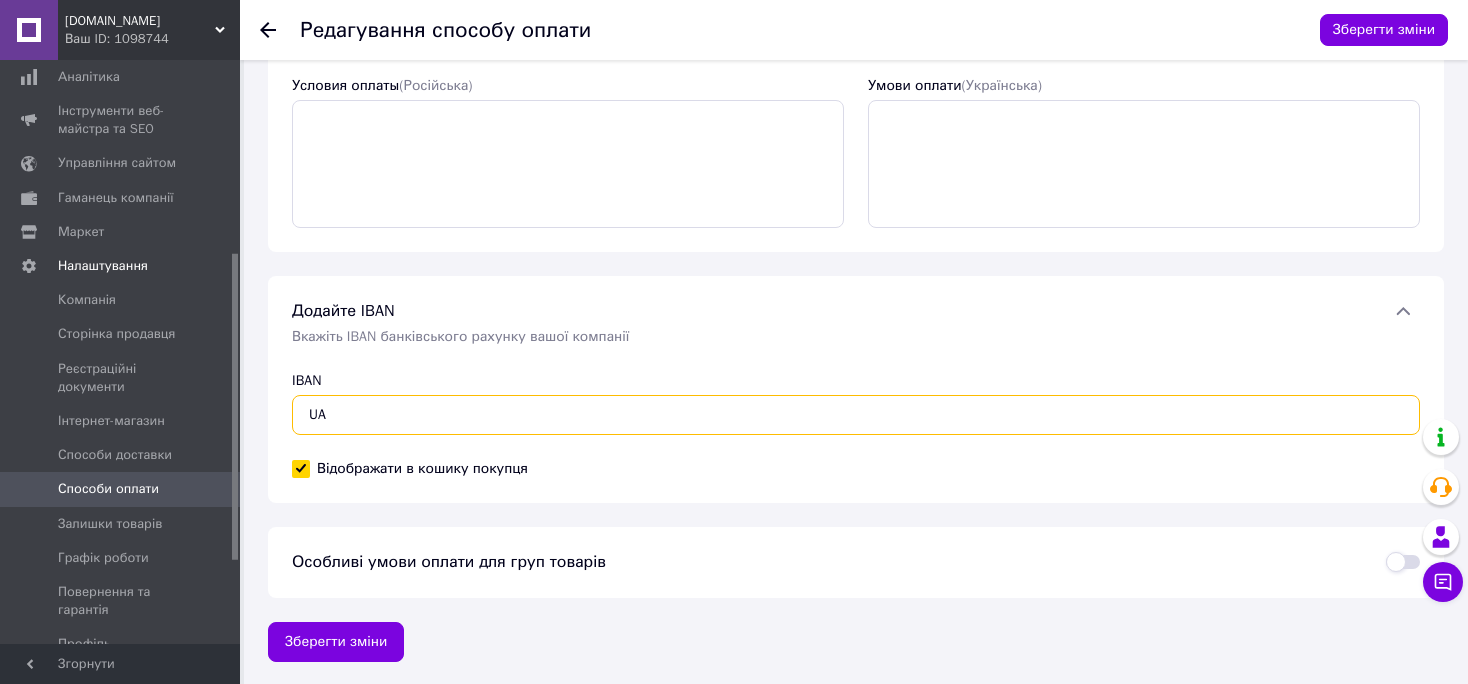 click on "UA" at bounding box center (856, 415) 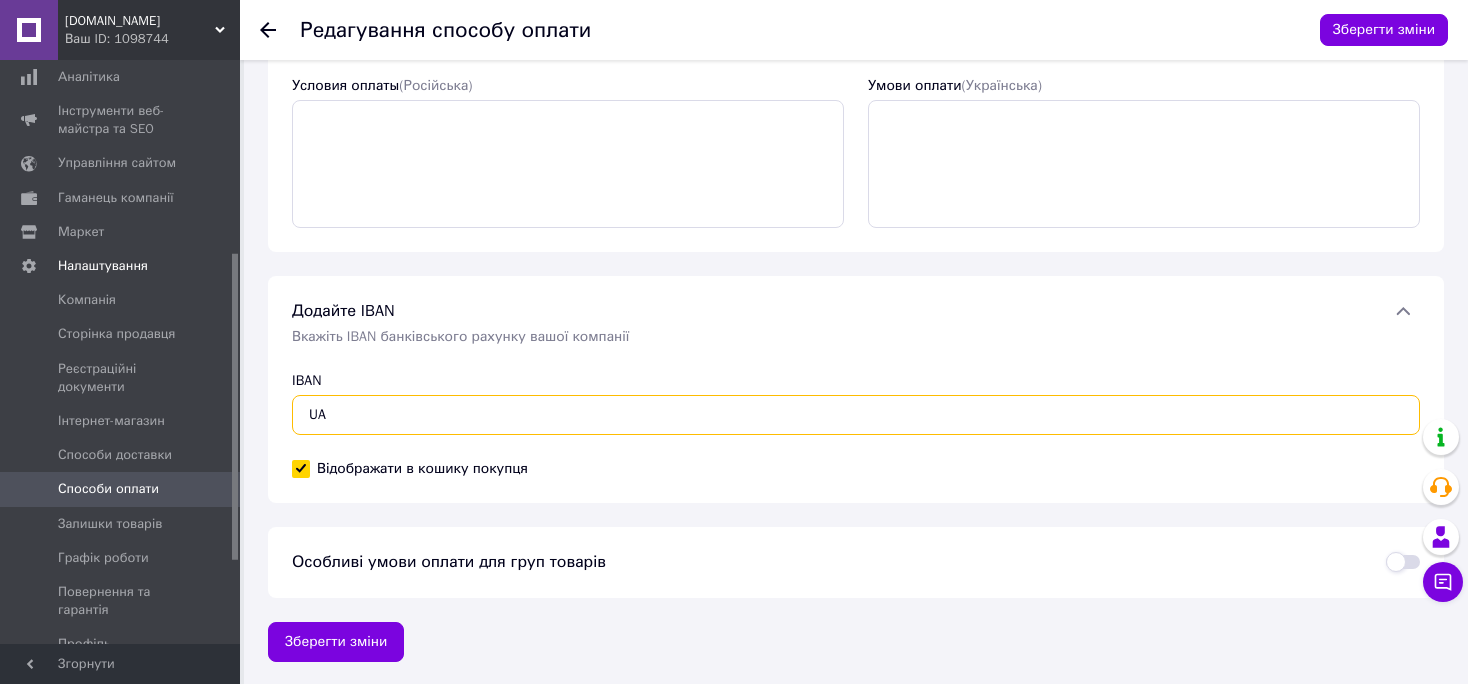 paste on "UA0930529900000260080061046" 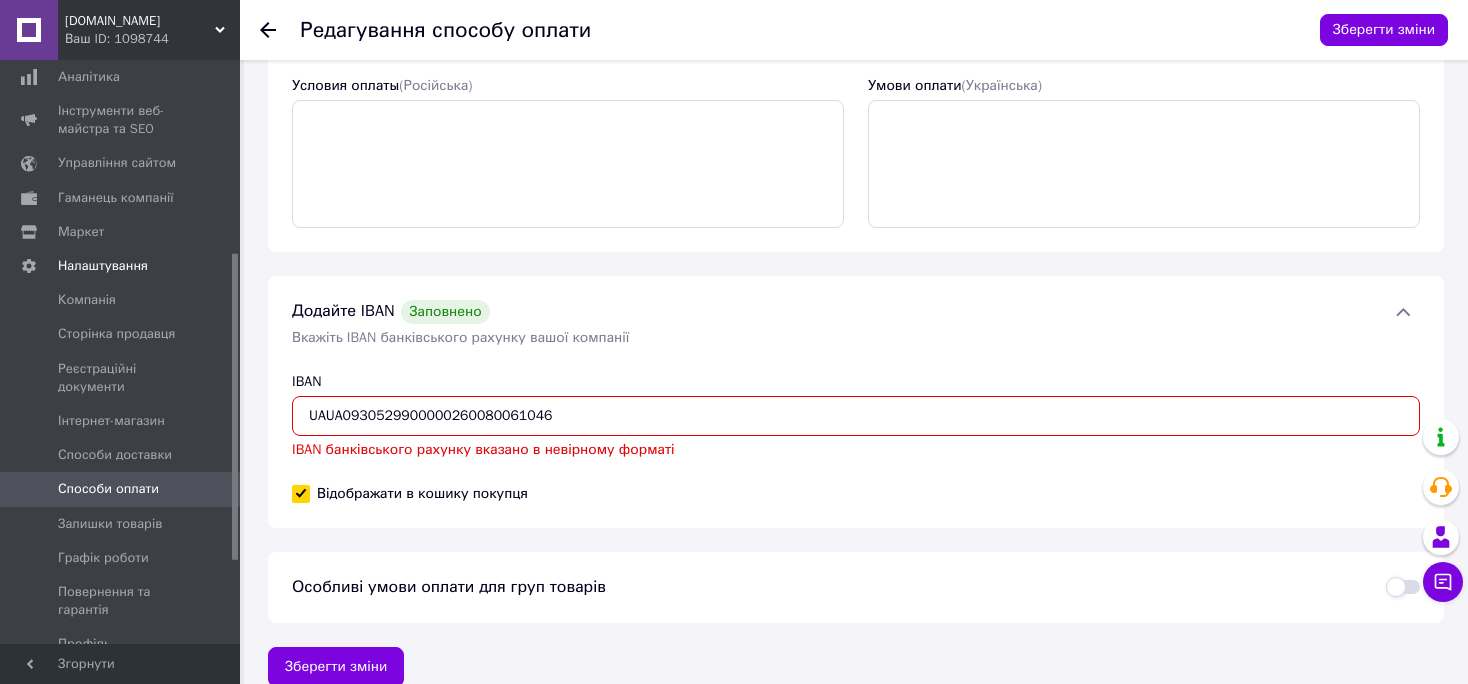 drag, startPoint x: 329, startPoint y: 414, endPoint x: 302, endPoint y: 418, distance: 27.294687 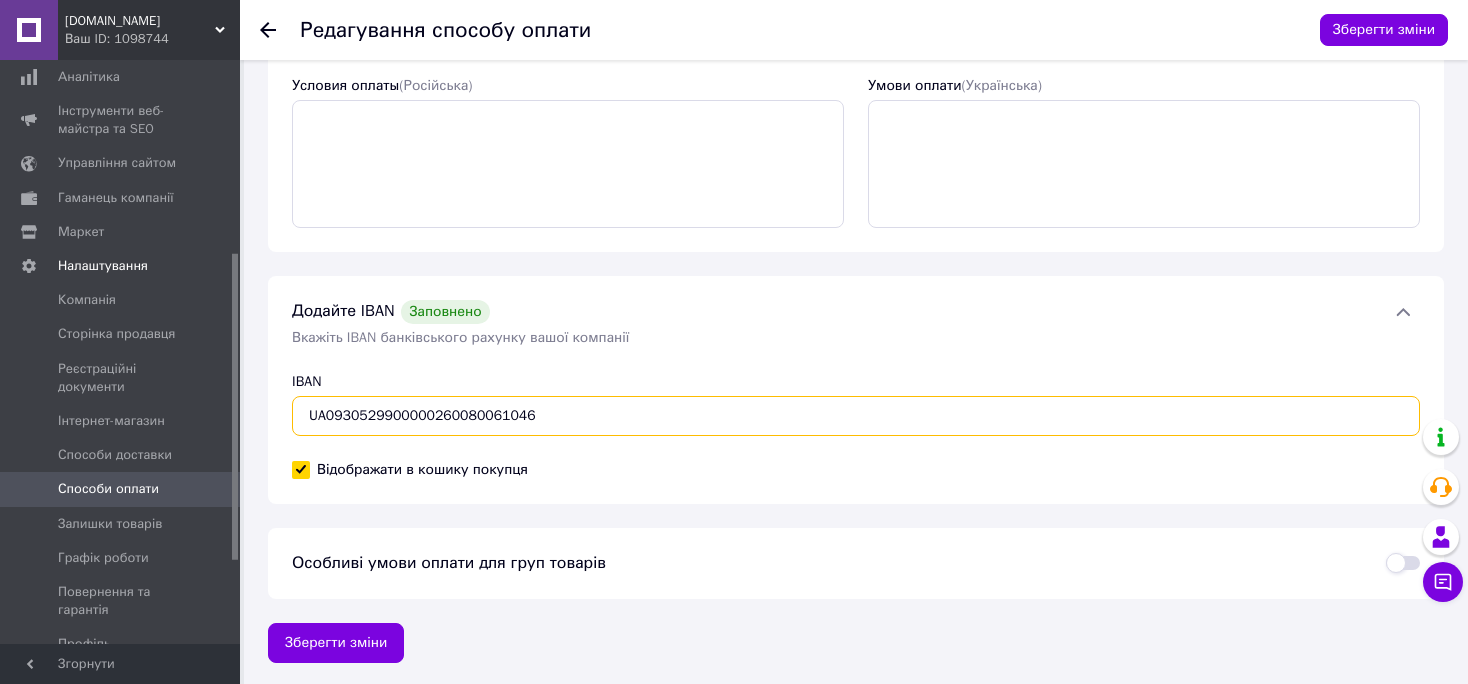 click on "UA0930529900000260080061046" at bounding box center (856, 416) 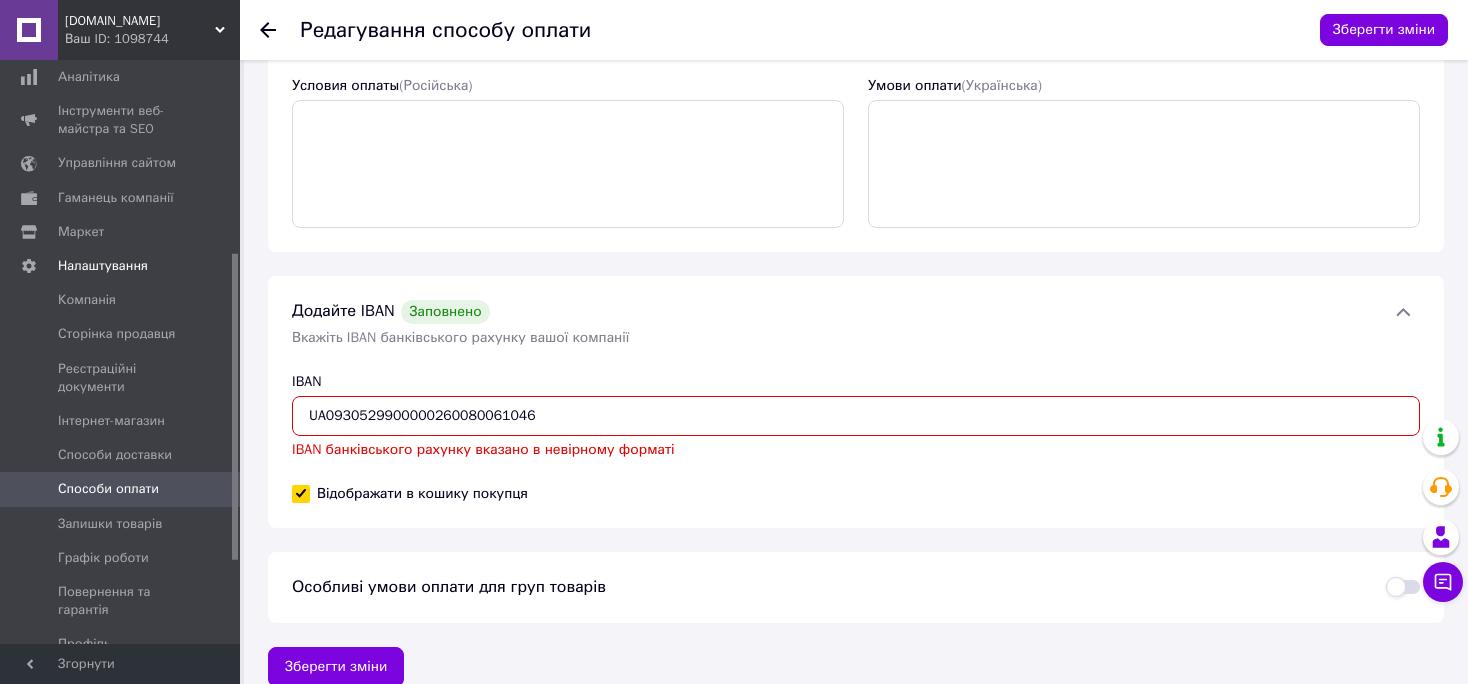 type on "UA0930529900000260080061046" 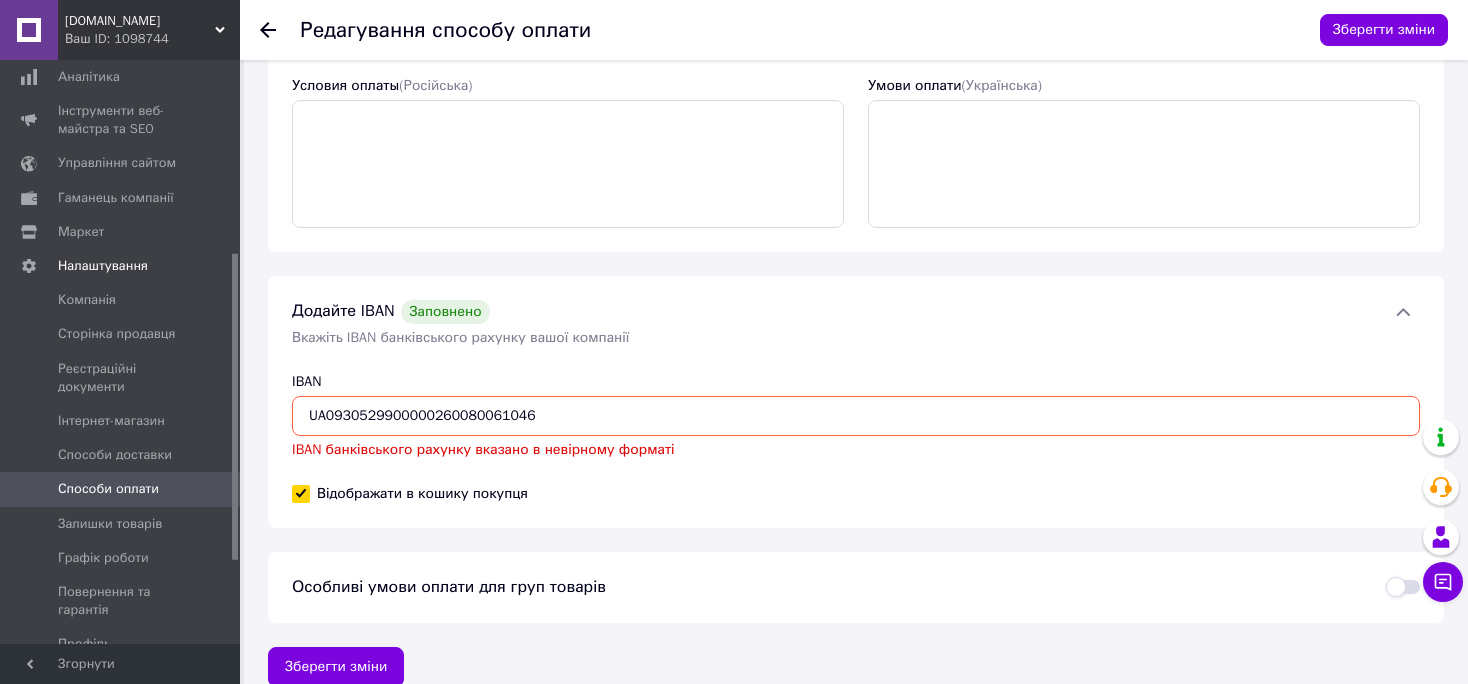 click on "Додайте IBAN   Заповнено Вкажіть IBAN банківського рахунку вашої компанії IBAN UA0930529900000260080061046 IBAN банківського рахунку вказано в невірному форматі   Відображати в кошику покупця" at bounding box center [856, 402] 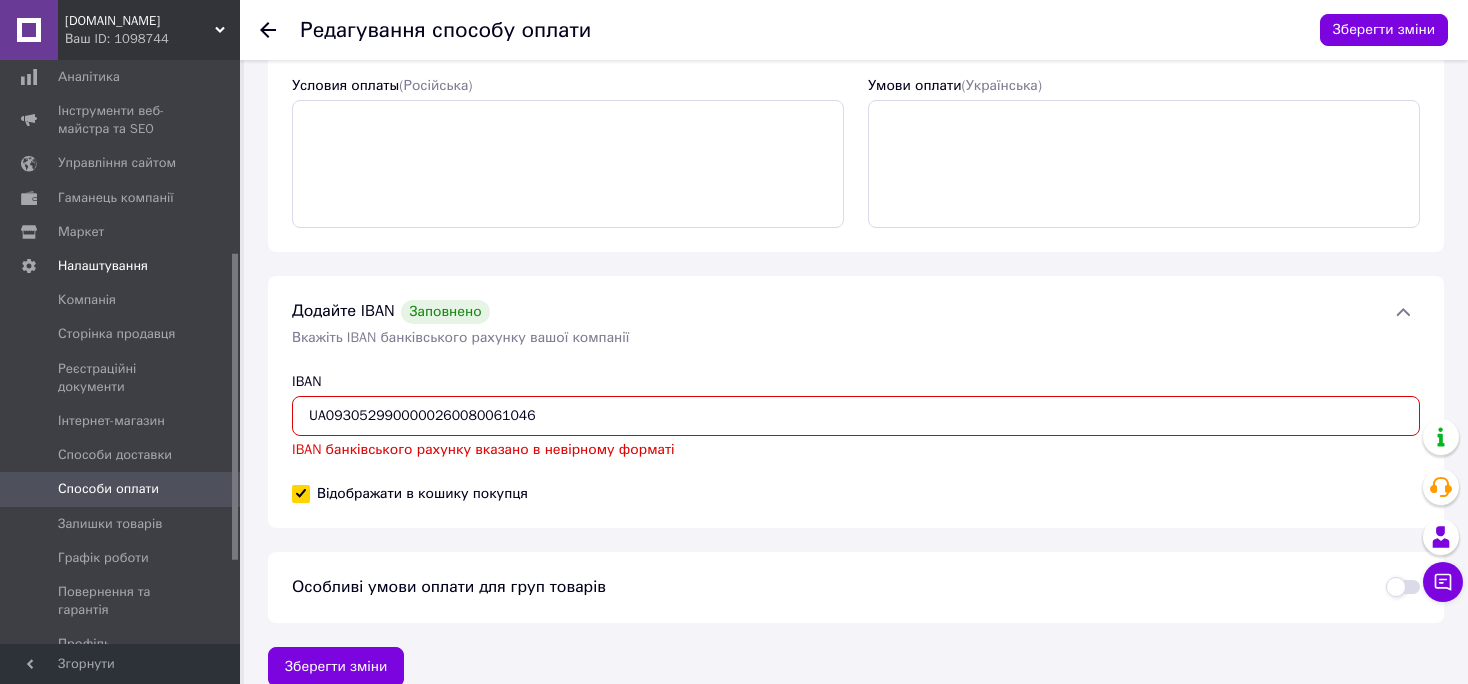 drag, startPoint x: 669, startPoint y: 410, endPoint x: 76, endPoint y: 400, distance: 593.0843 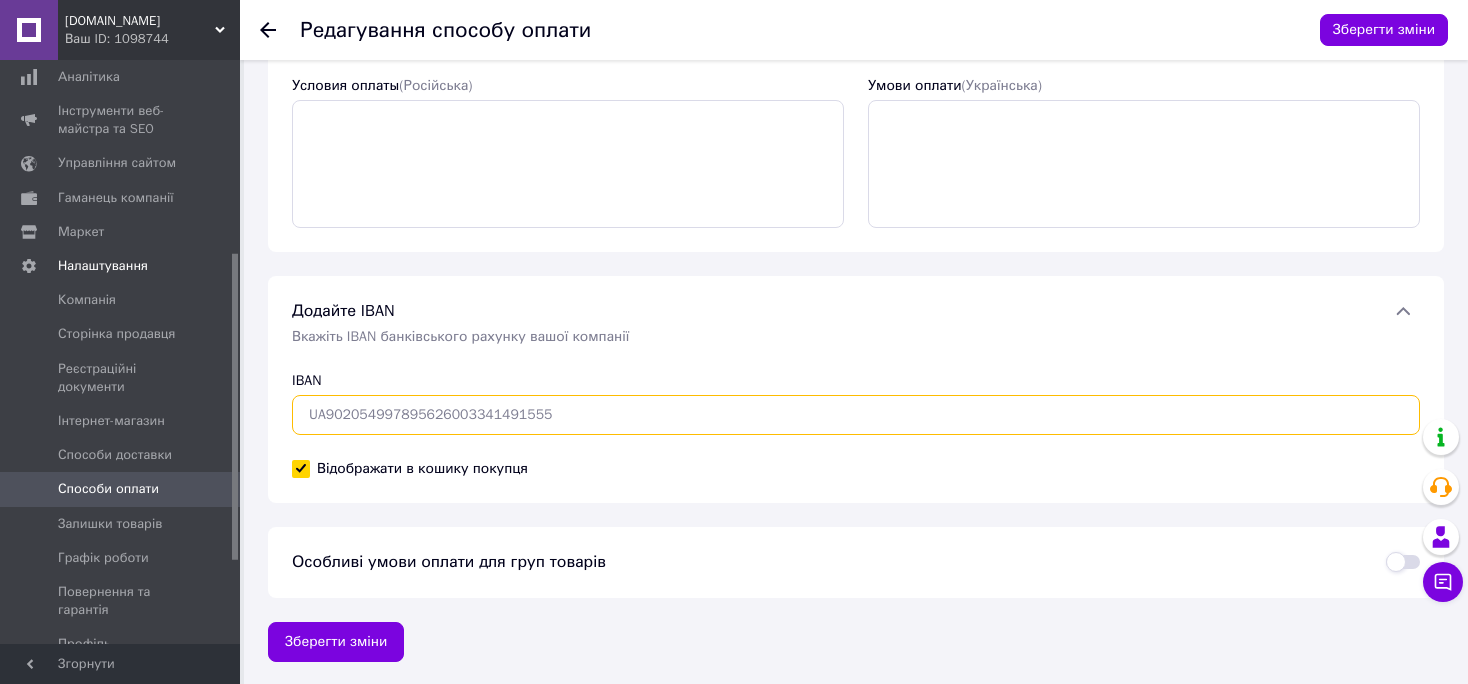 type on "UA" 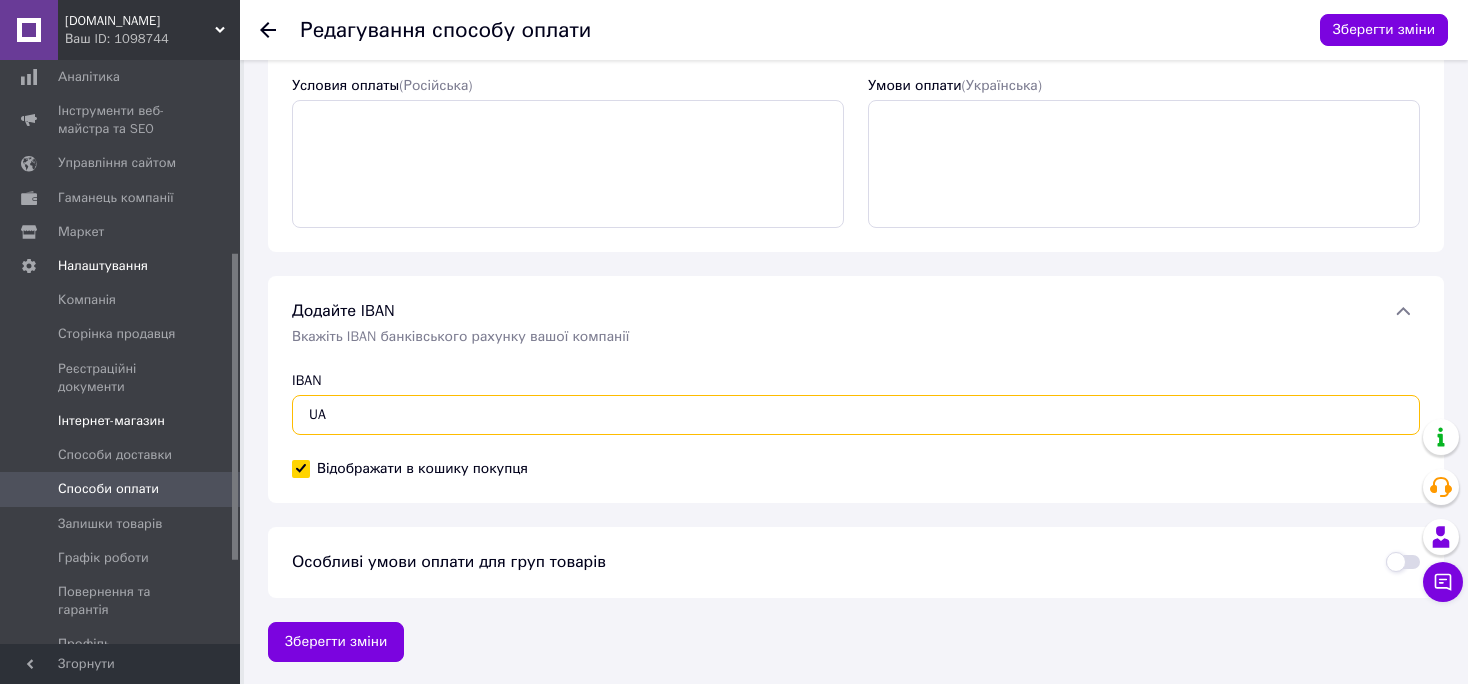 drag, startPoint x: 348, startPoint y: 408, endPoint x: 62, endPoint y: 434, distance: 287.17938 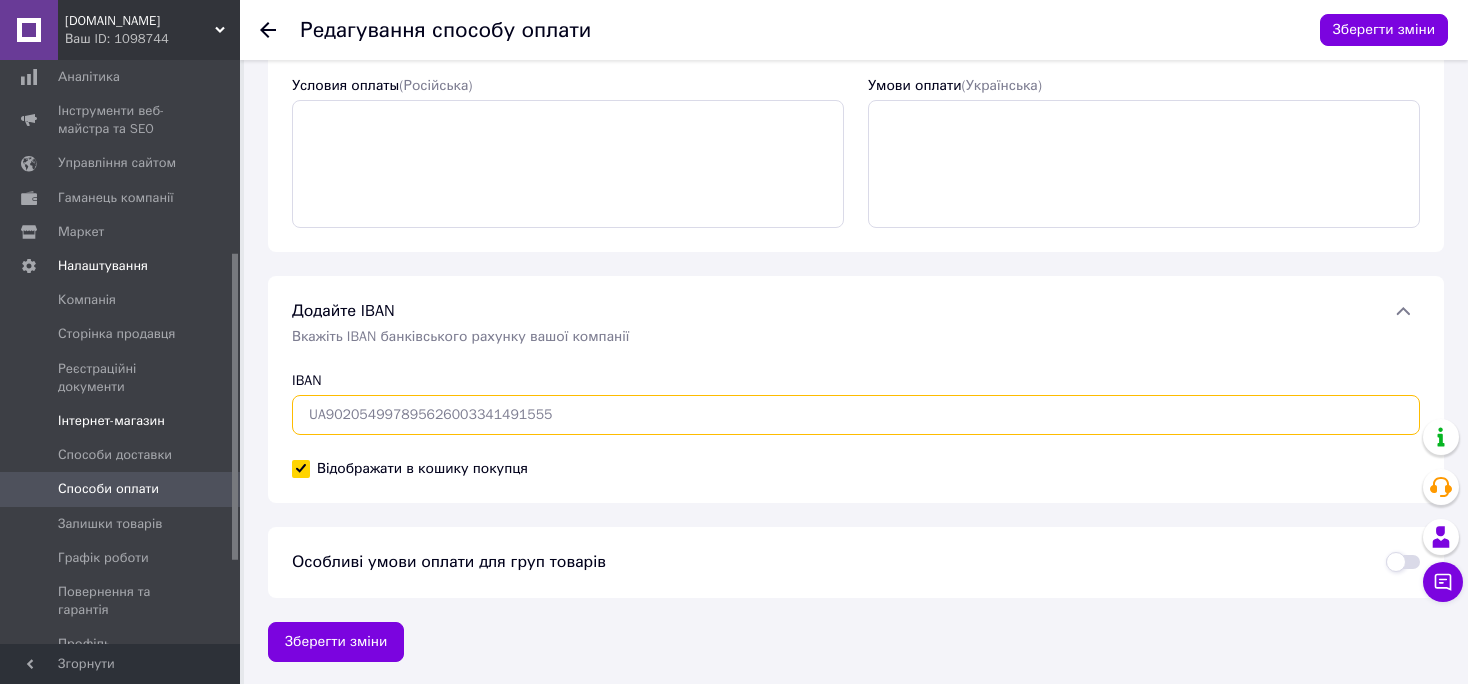 paste on "UA093052990000026008006104659" 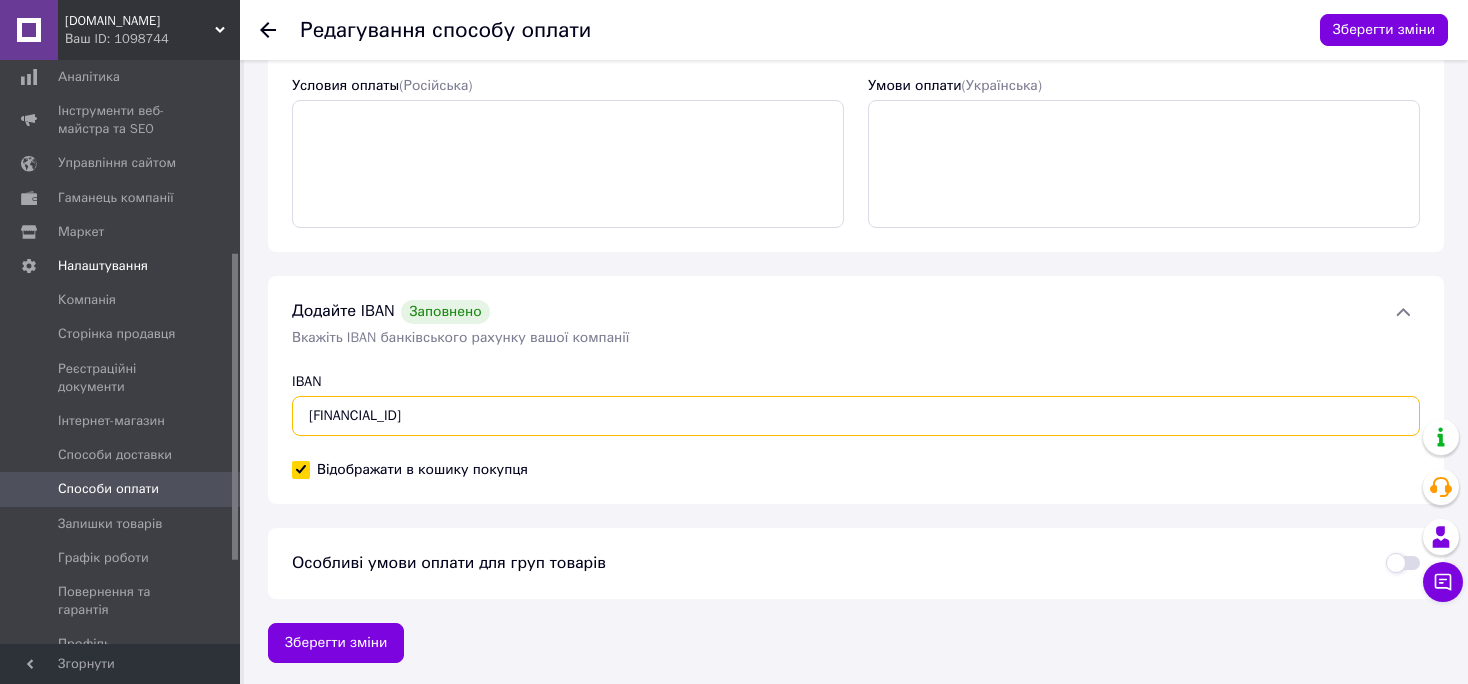 type on "UA093052990000026008006104659" 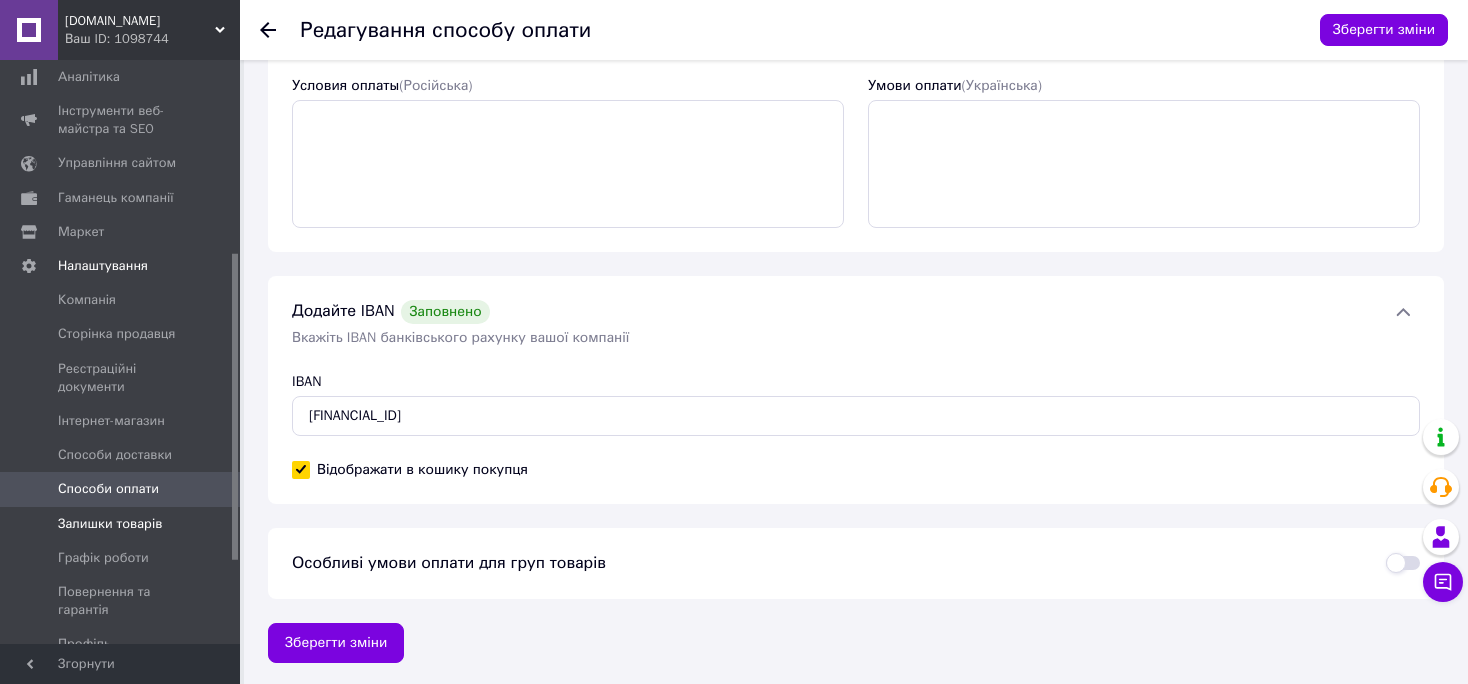 drag, startPoint x: 130, startPoint y: 492, endPoint x: 172, endPoint y: 518, distance: 49.396355 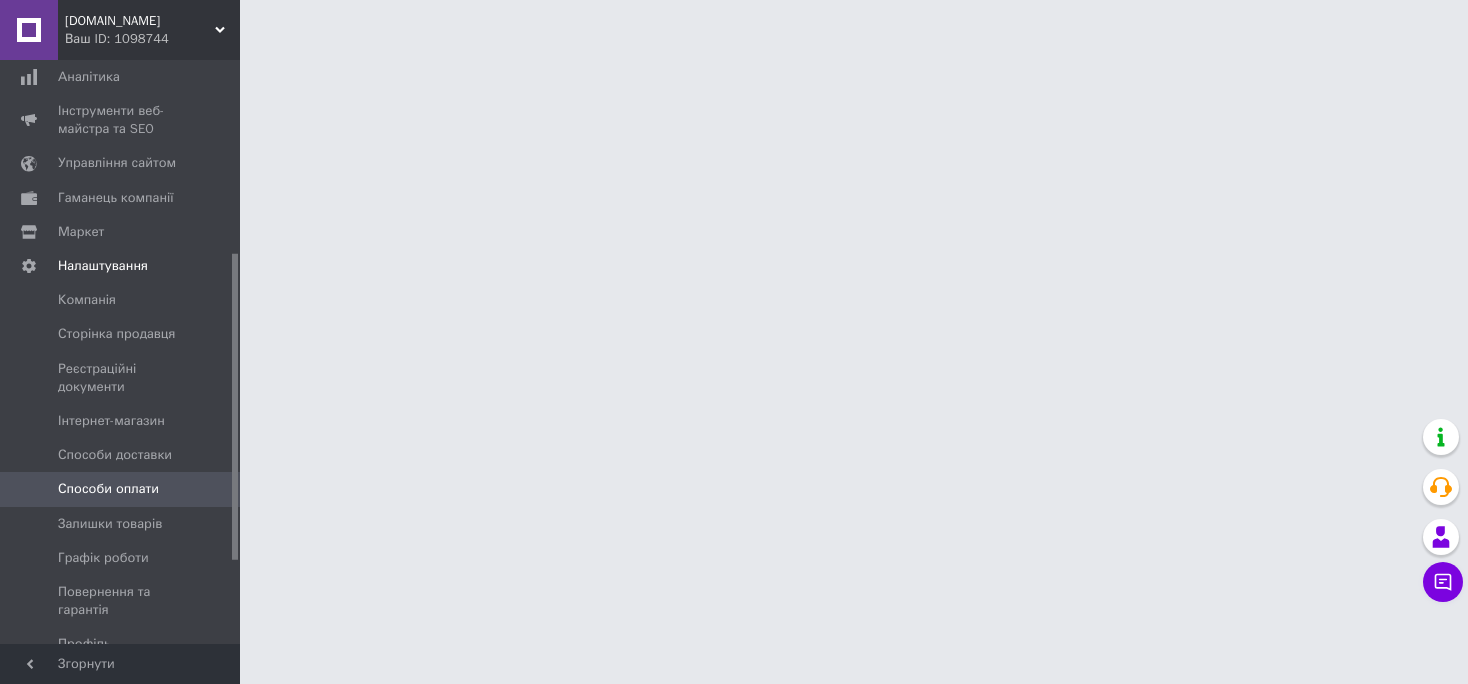 scroll, scrollTop: 0, scrollLeft: 0, axis: both 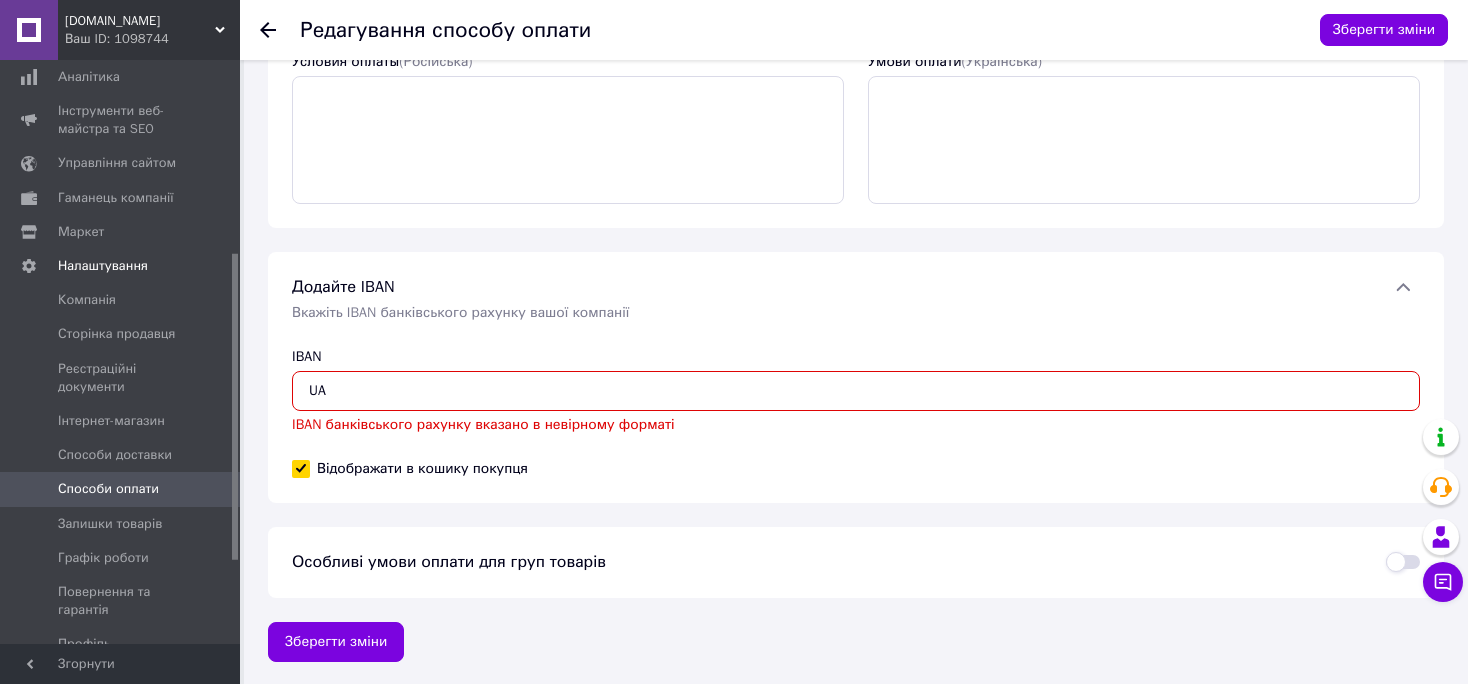 click on "UA" at bounding box center (856, 391) 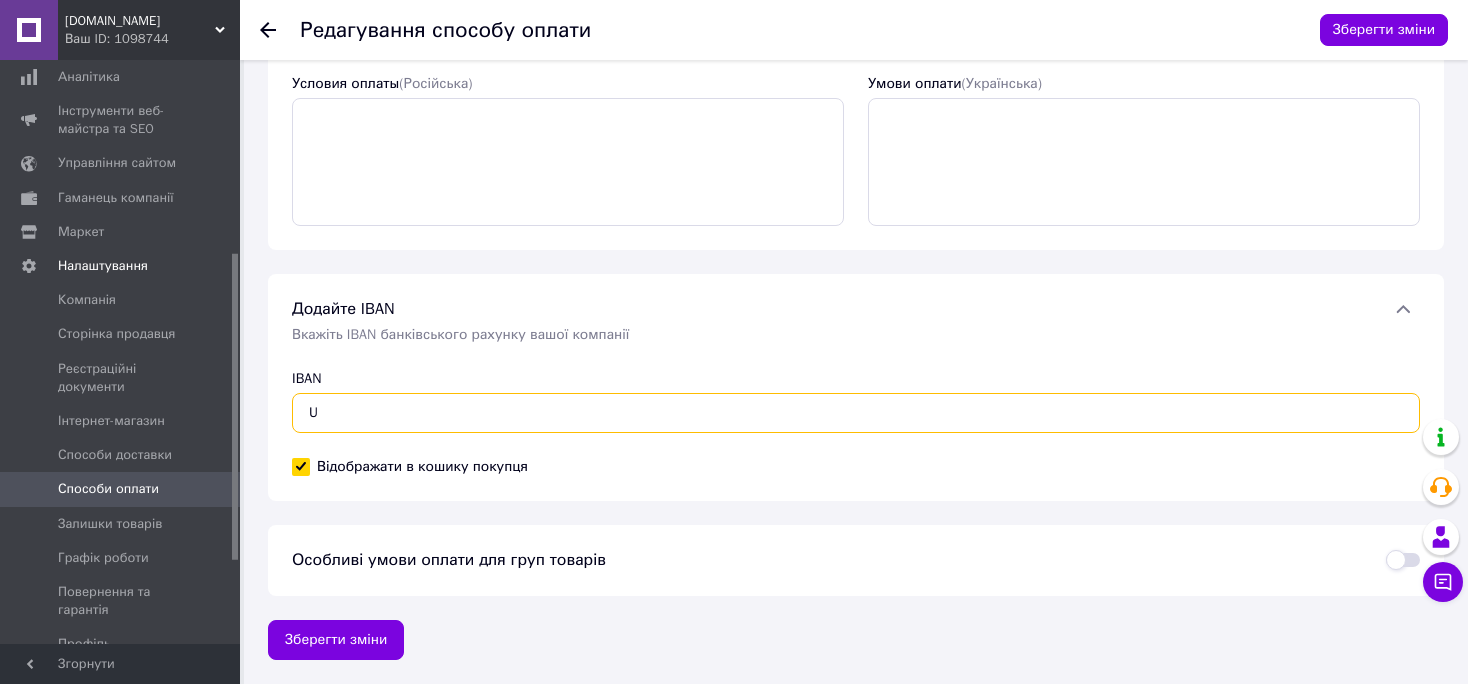 scroll, scrollTop: 187, scrollLeft: 0, axis: vertical 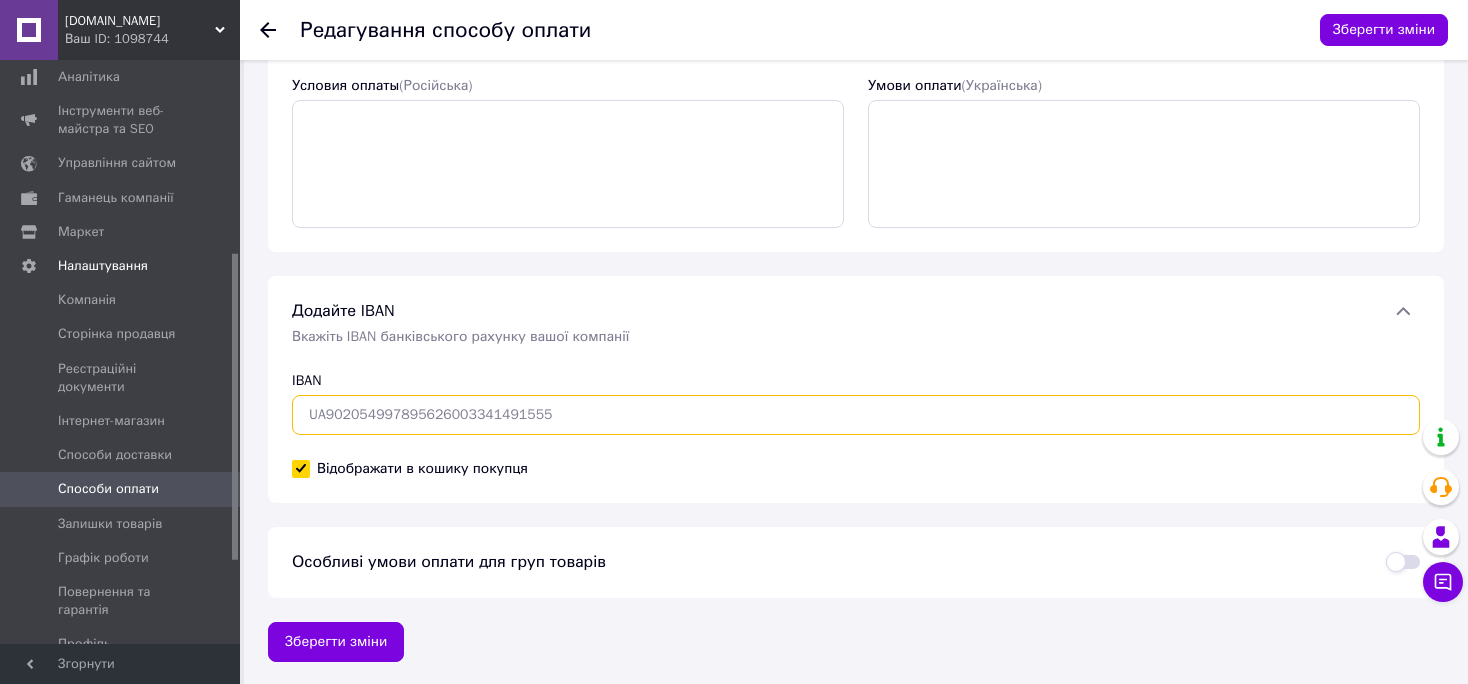 paste on "UA093052990000026008006104659" 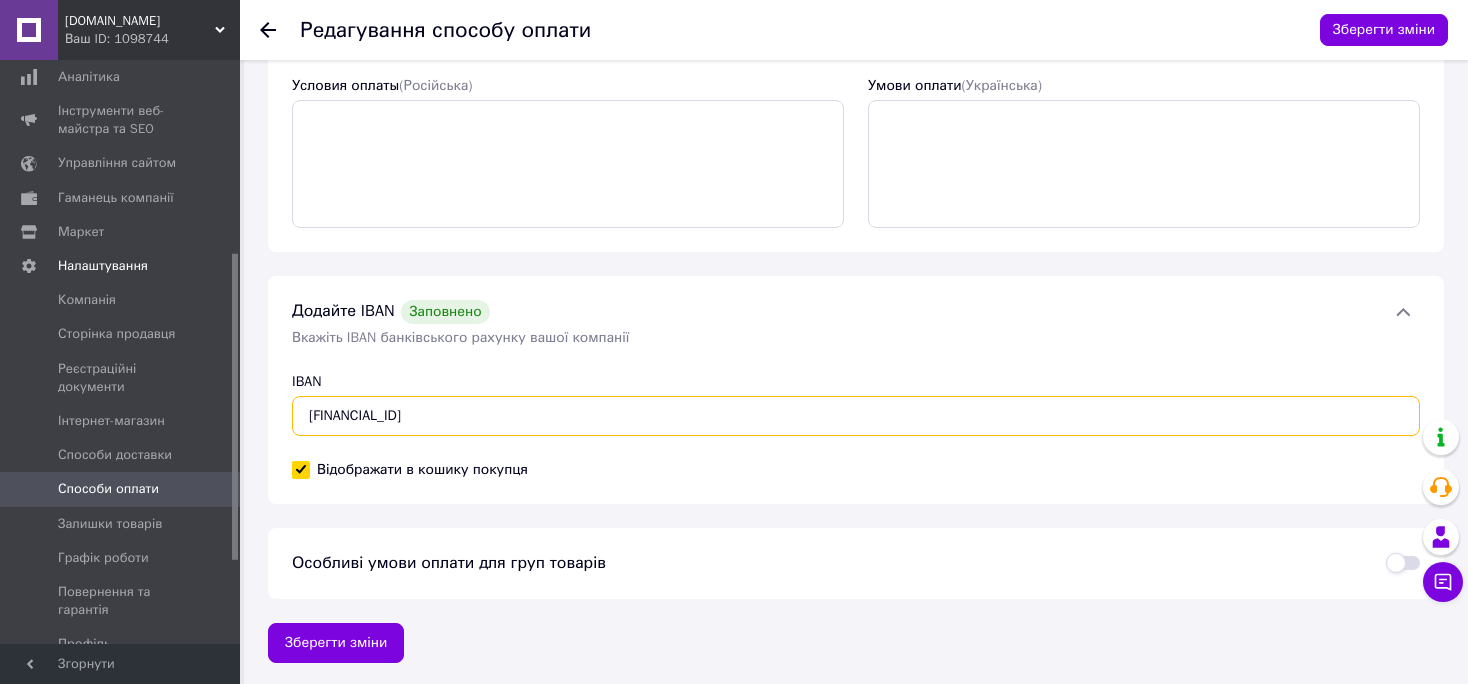 type on "UA093052990000026008006104659" 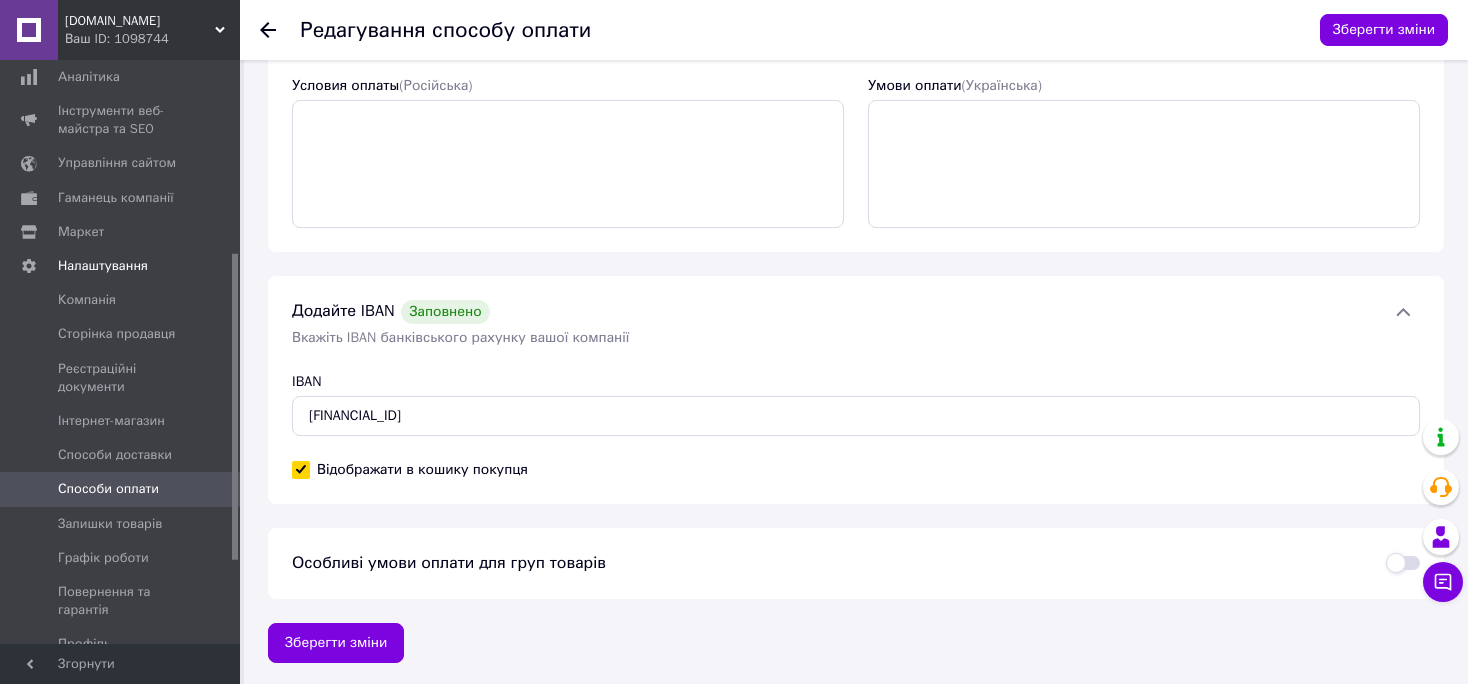 click on "Відображати в кошику покупця" at bounding box center (856, 470) 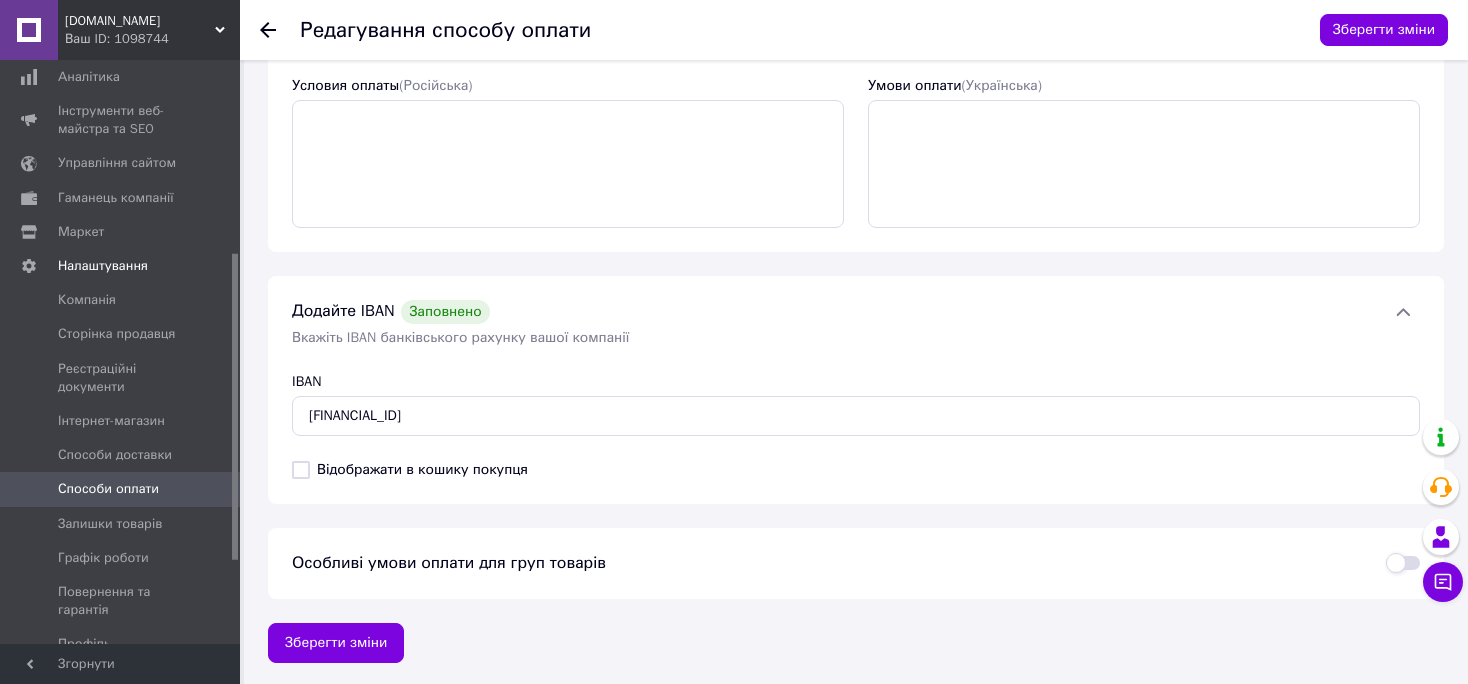 click on "Відображати в кошику покупця" at bounding box center [301, 470] 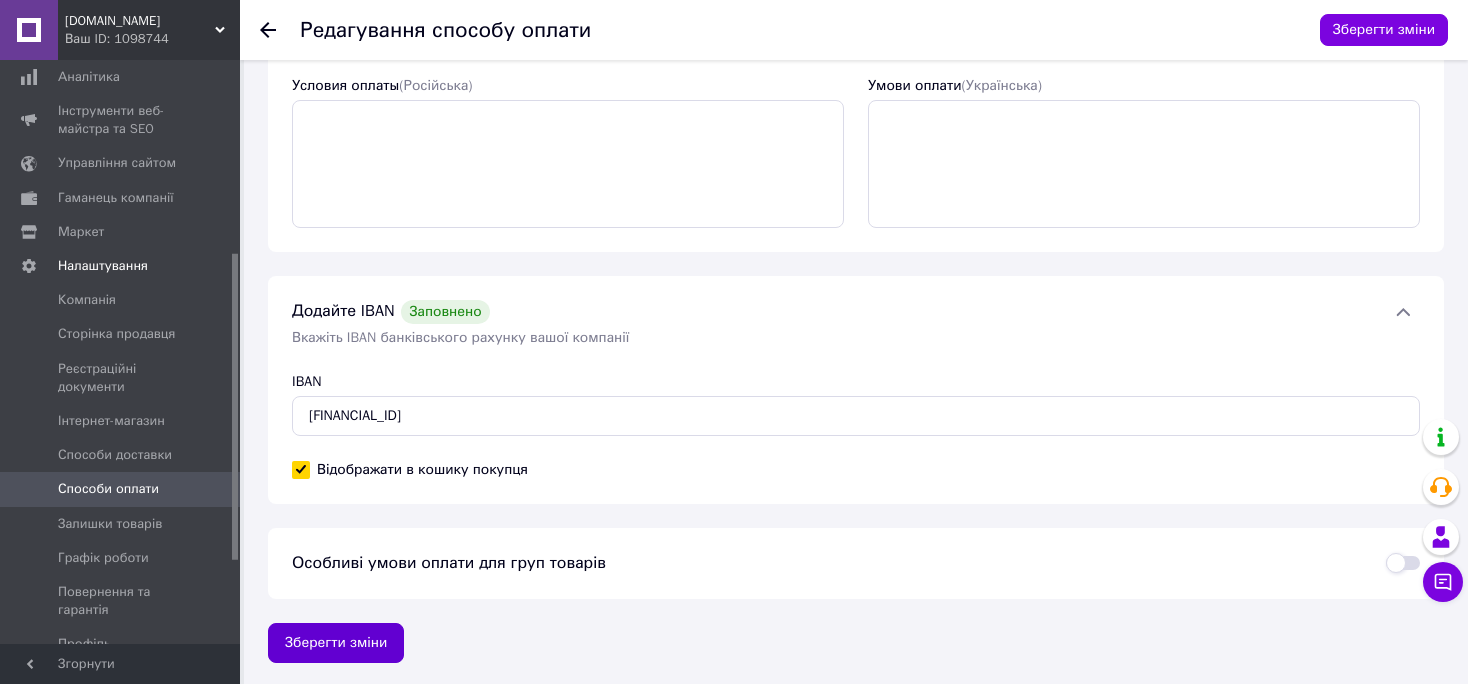 click on "Зберегти зміни" at bounding box center [336, 643] 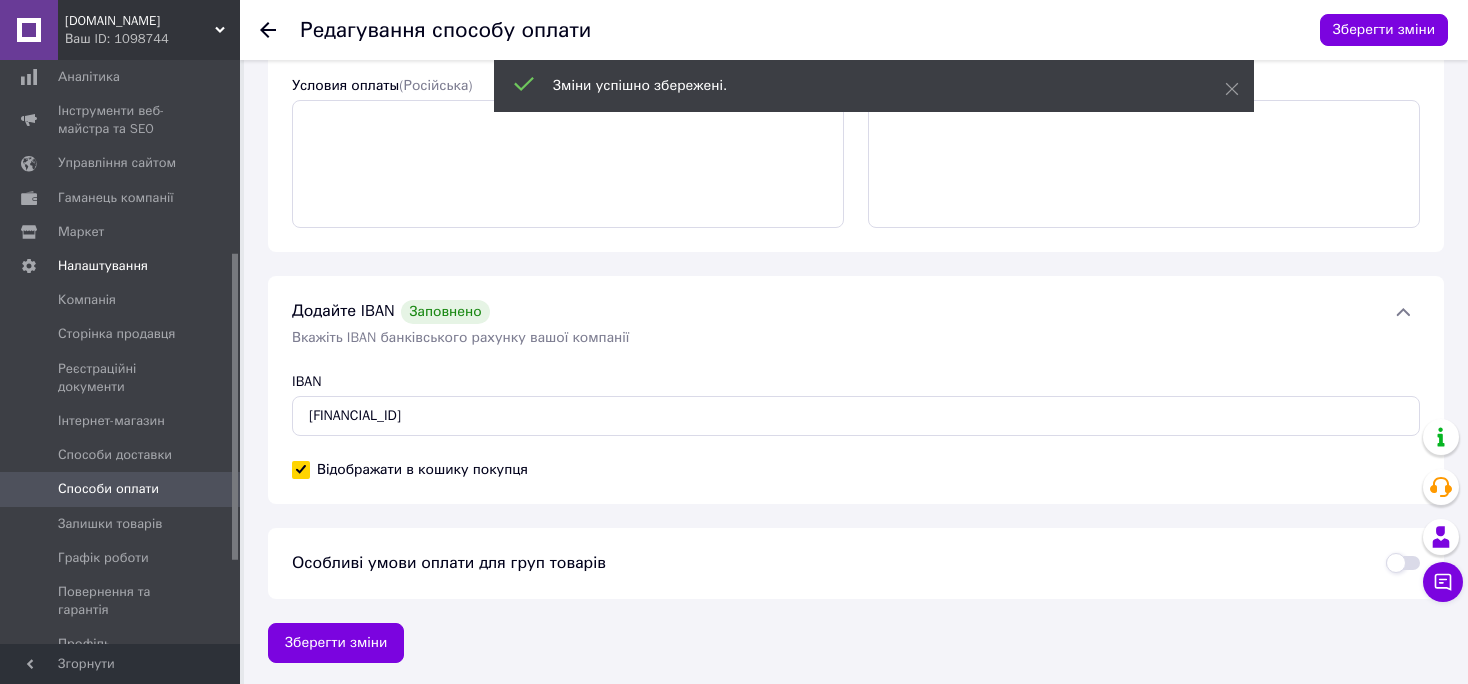 scroll, scrollTop: 0, scrollLeft: 0, axis: both 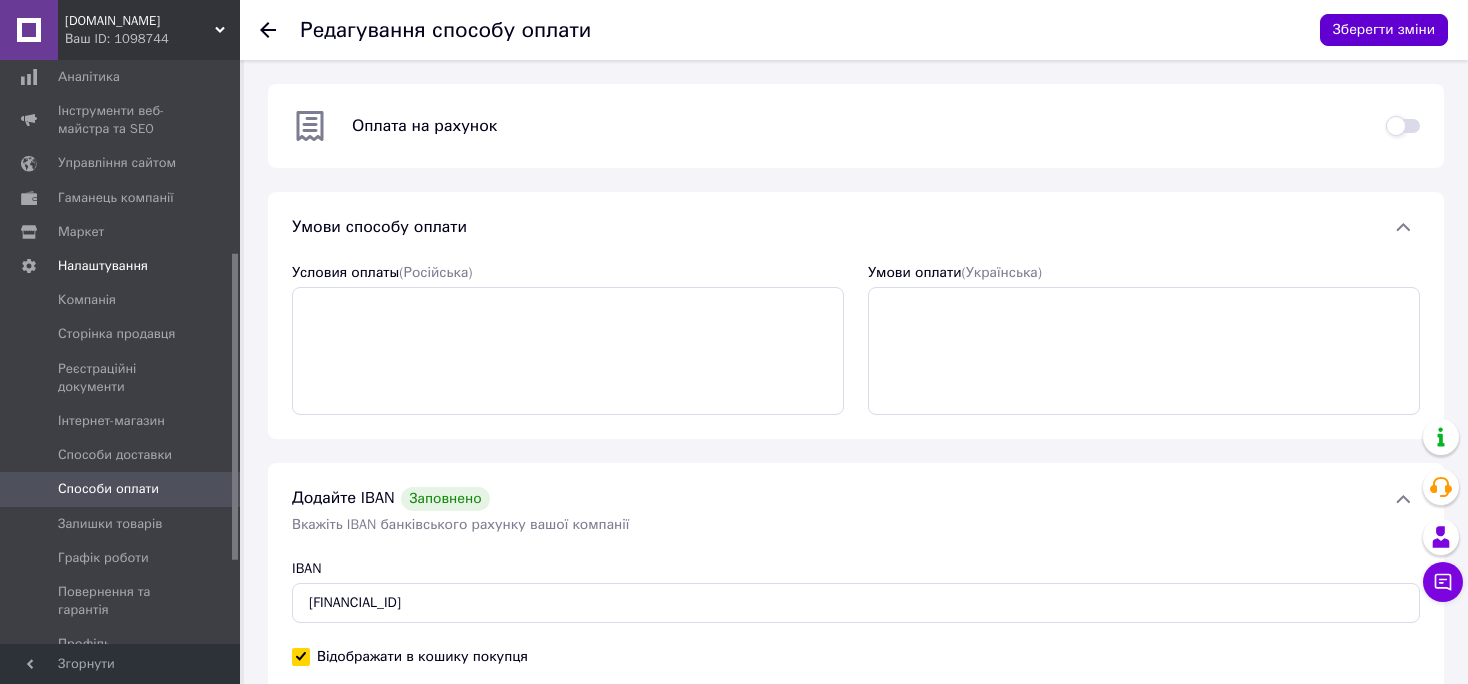 click on "Зберегти зміни" at bounding box center (1384, 30) 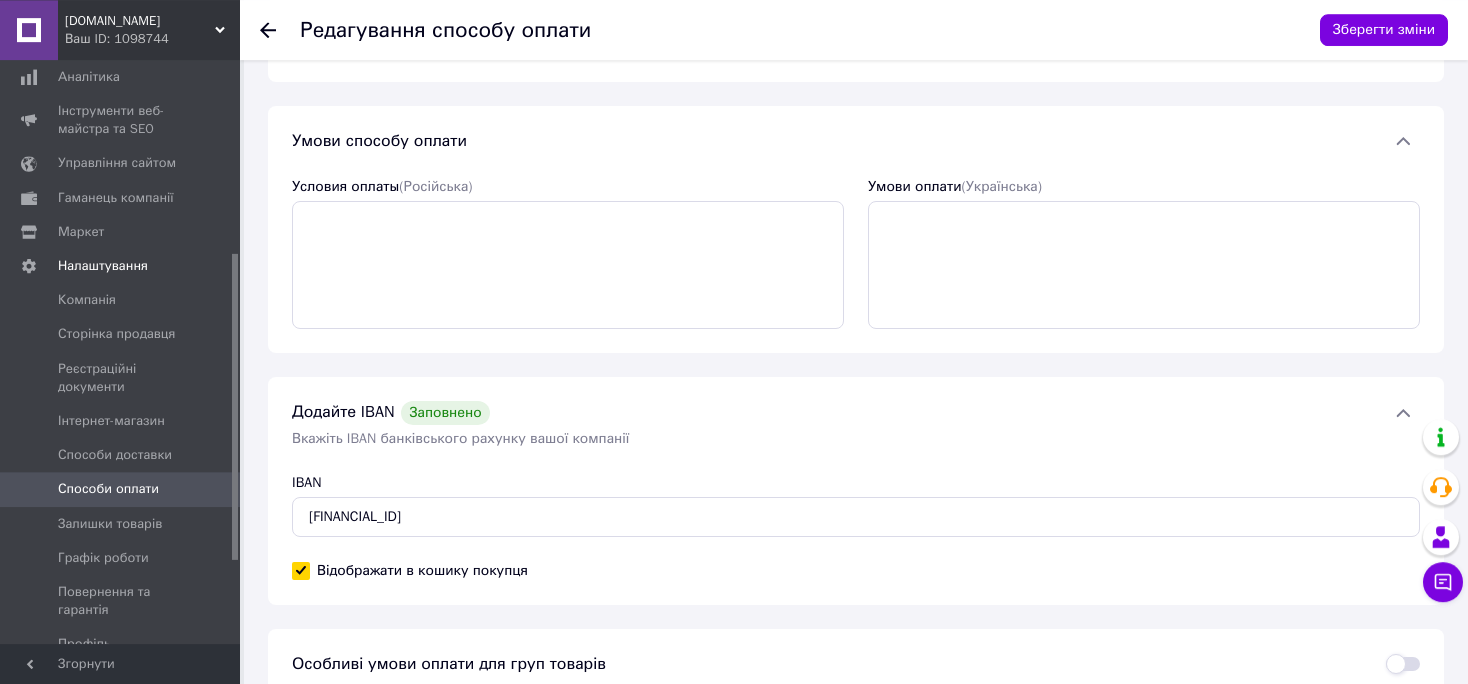 scroll, scrollTop: 188, scrollLeft: 0, axis: vertical 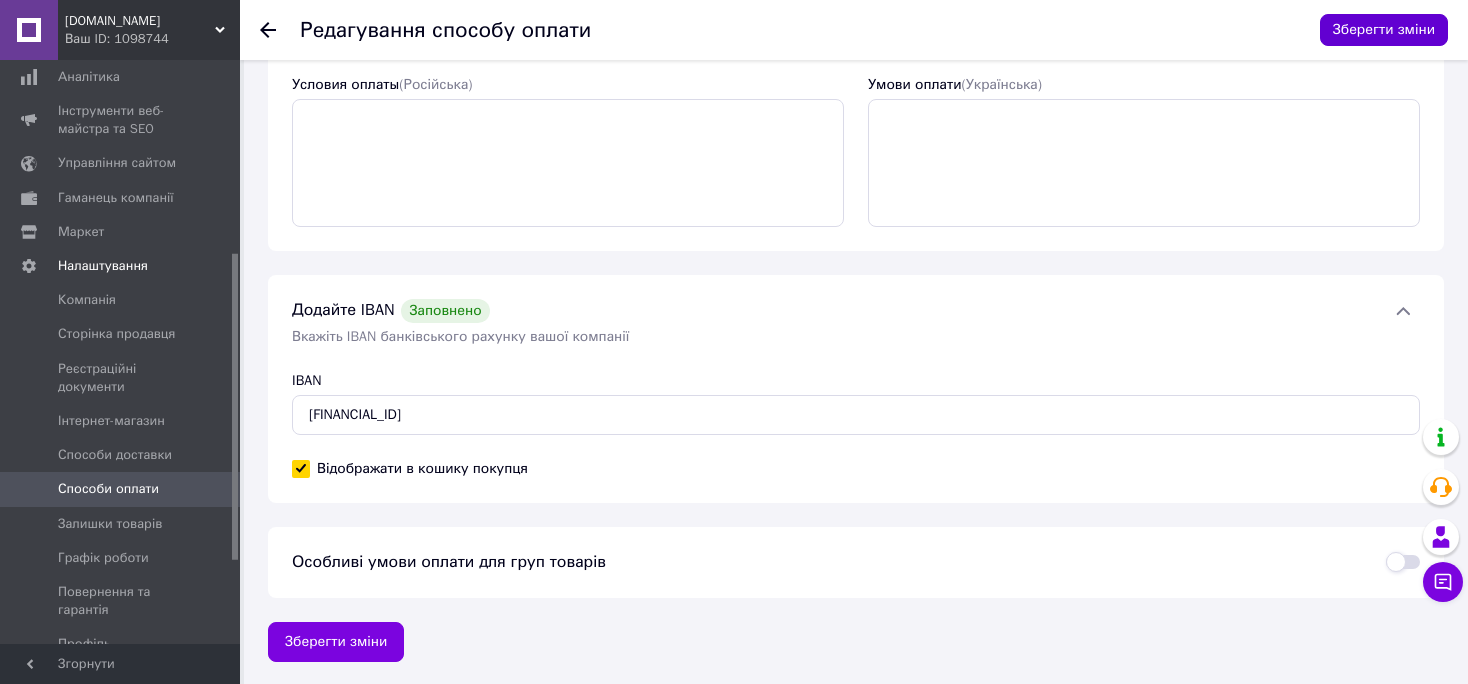 click on "Зберегти зміни" at bounding box center (1384, 30) 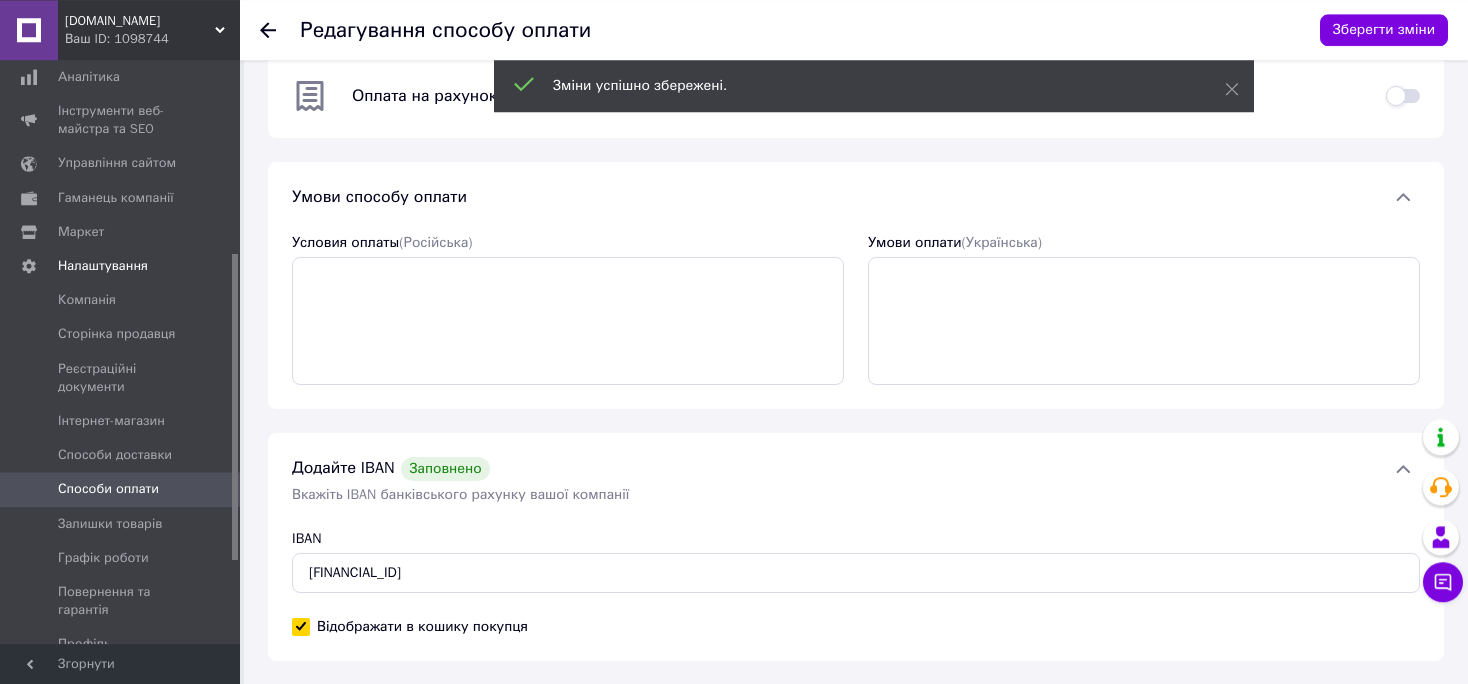scroll, scrollTop: 0, scrollLeft: 0, axis: both 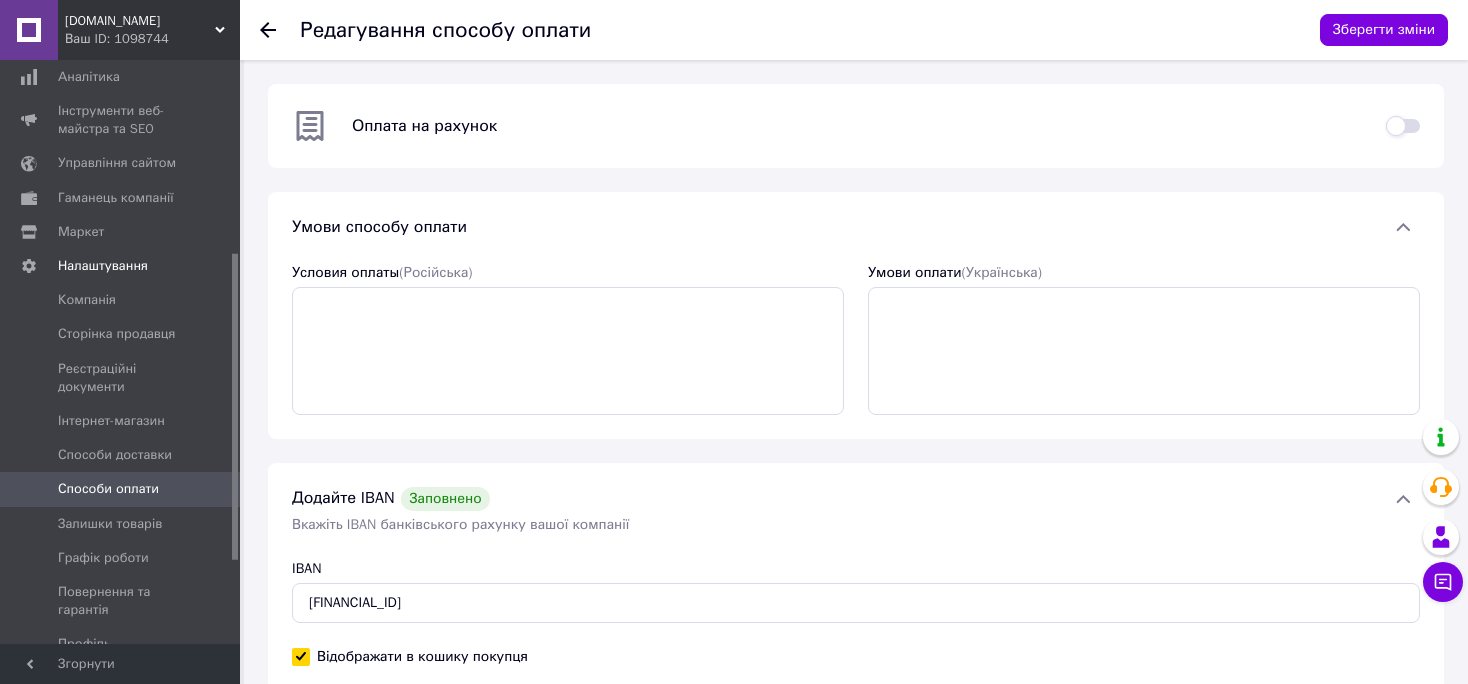 click on "Способи оплати" at bounding box center (108, 489) 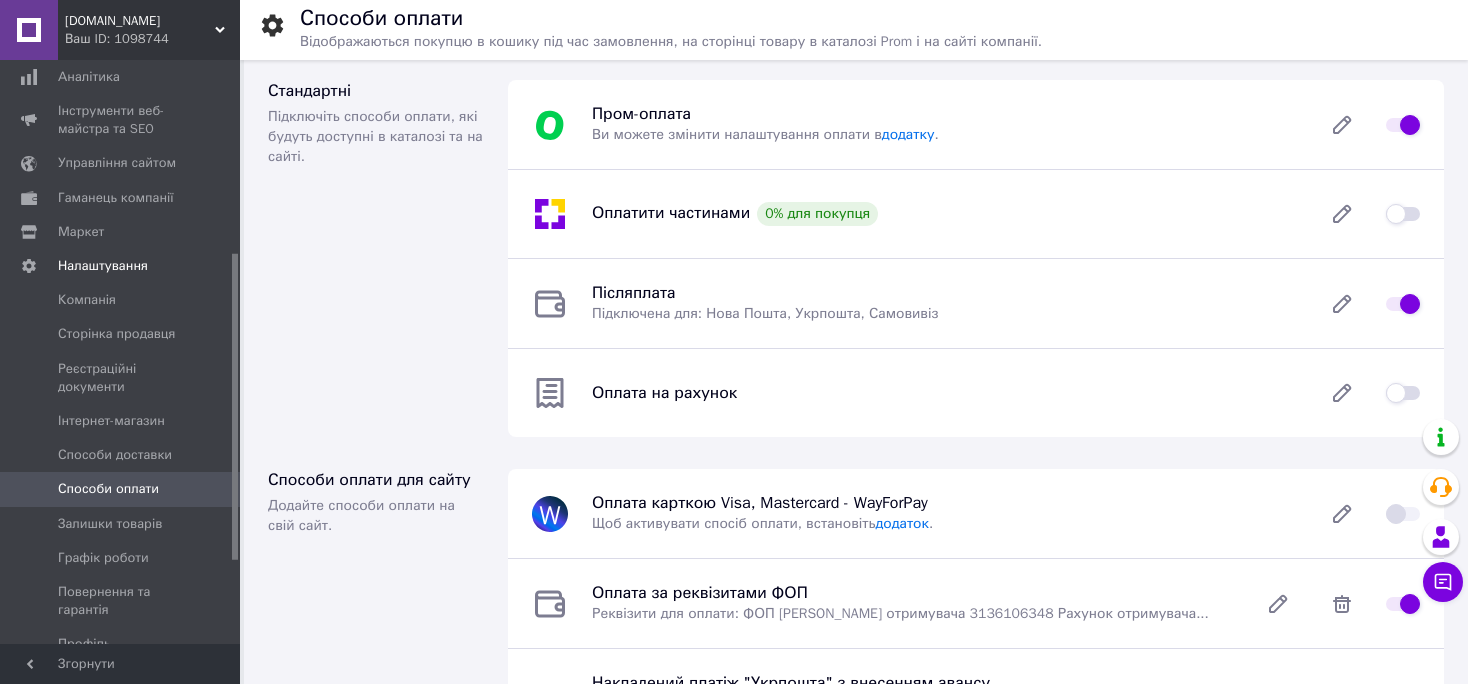 click at bounding box center (1403, 393) 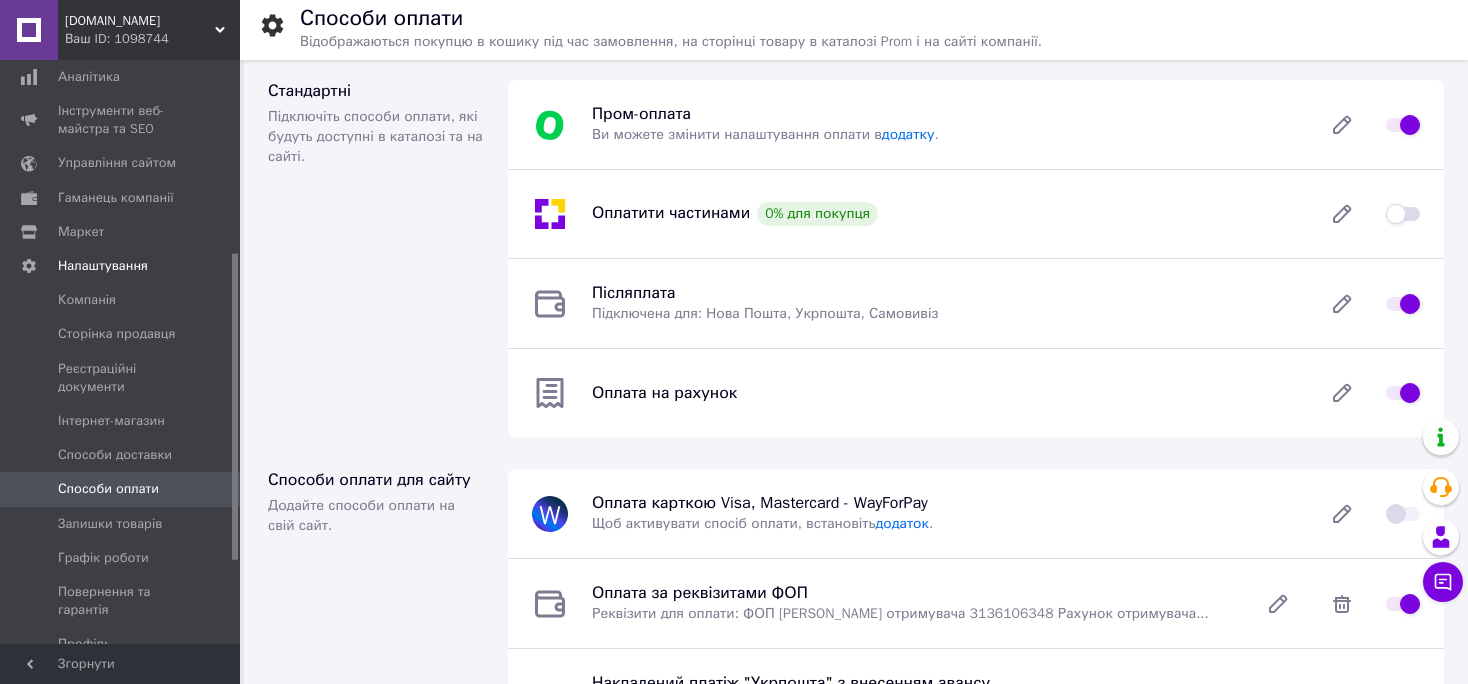 checkbox on "true" 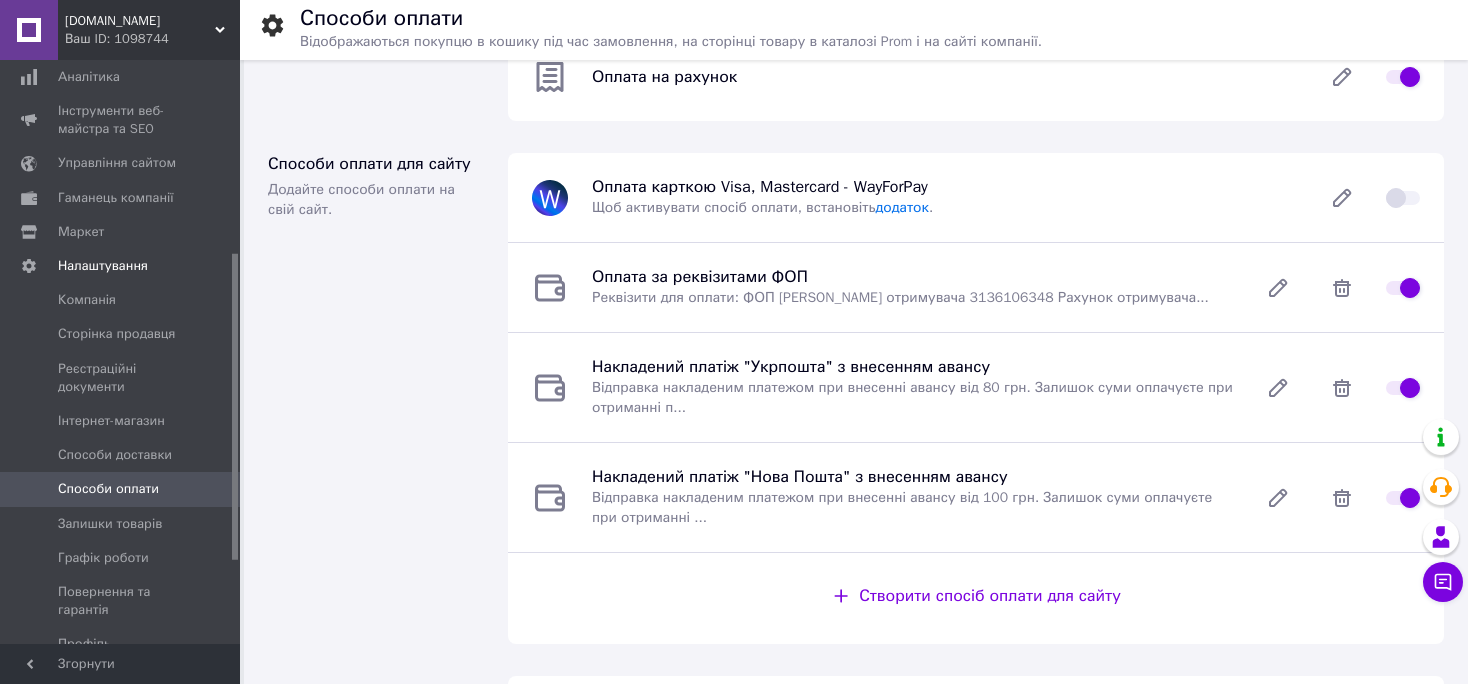scroll, scrollTop: 0, scrollLeft: 0, axis: both 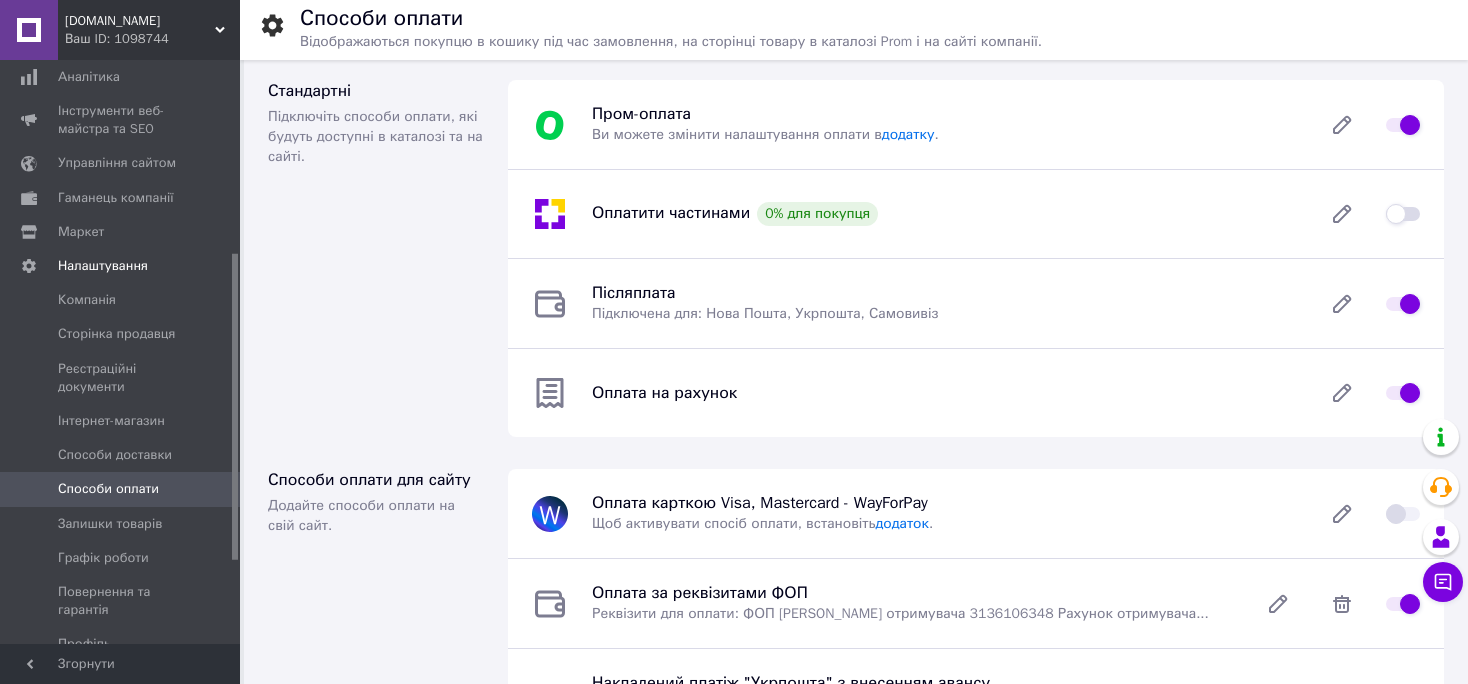 click on "[DOMAIN_NAME]" at bounding box center (140, 21) 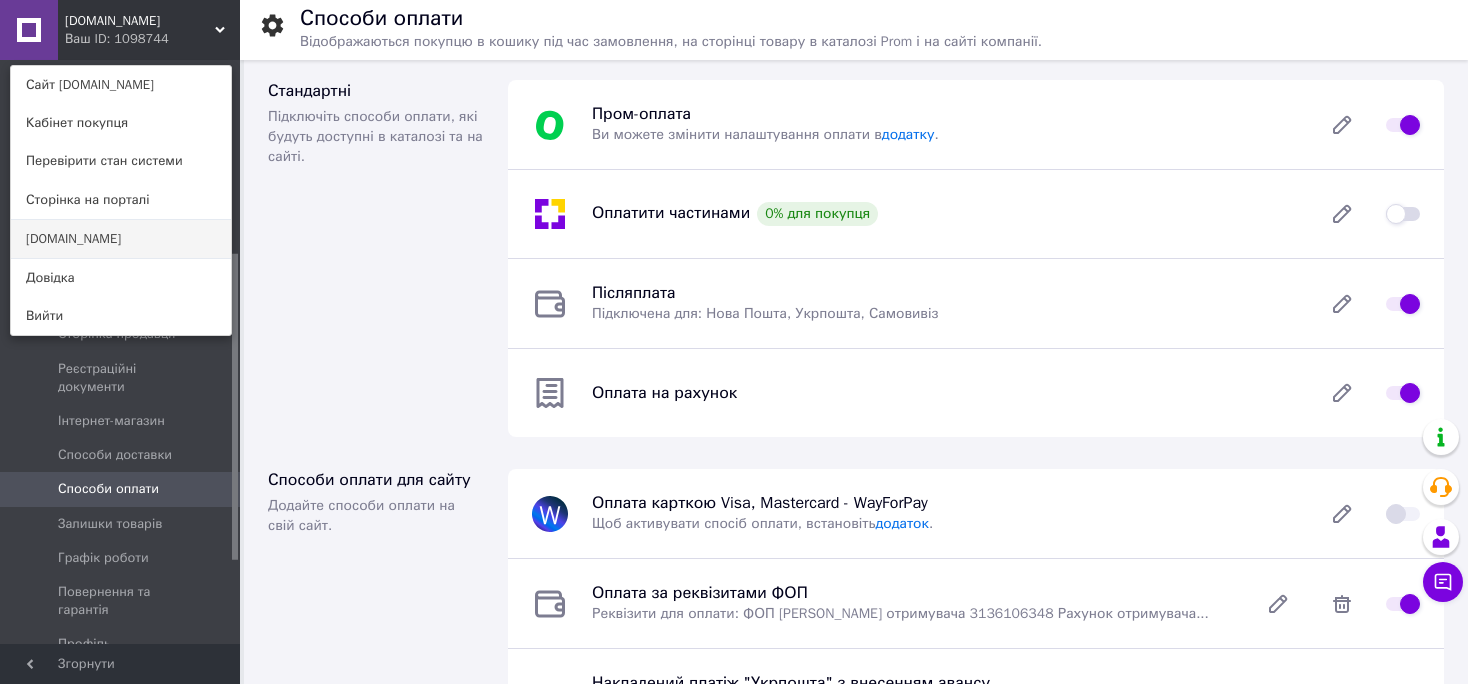 click on "[DOMAIN_NAME]" at bounding box center (121, 239) 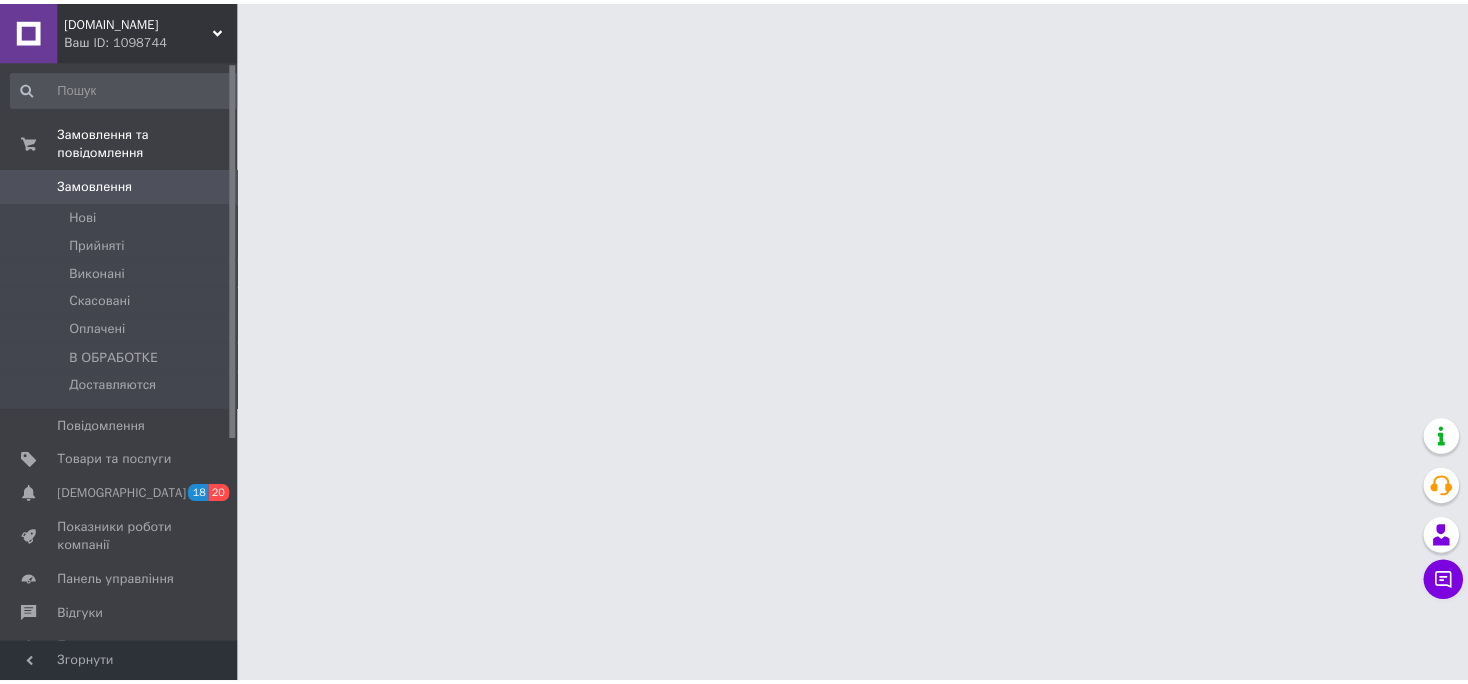 scroll, scrollTop: 0, scrollLeft: 0, axis: both 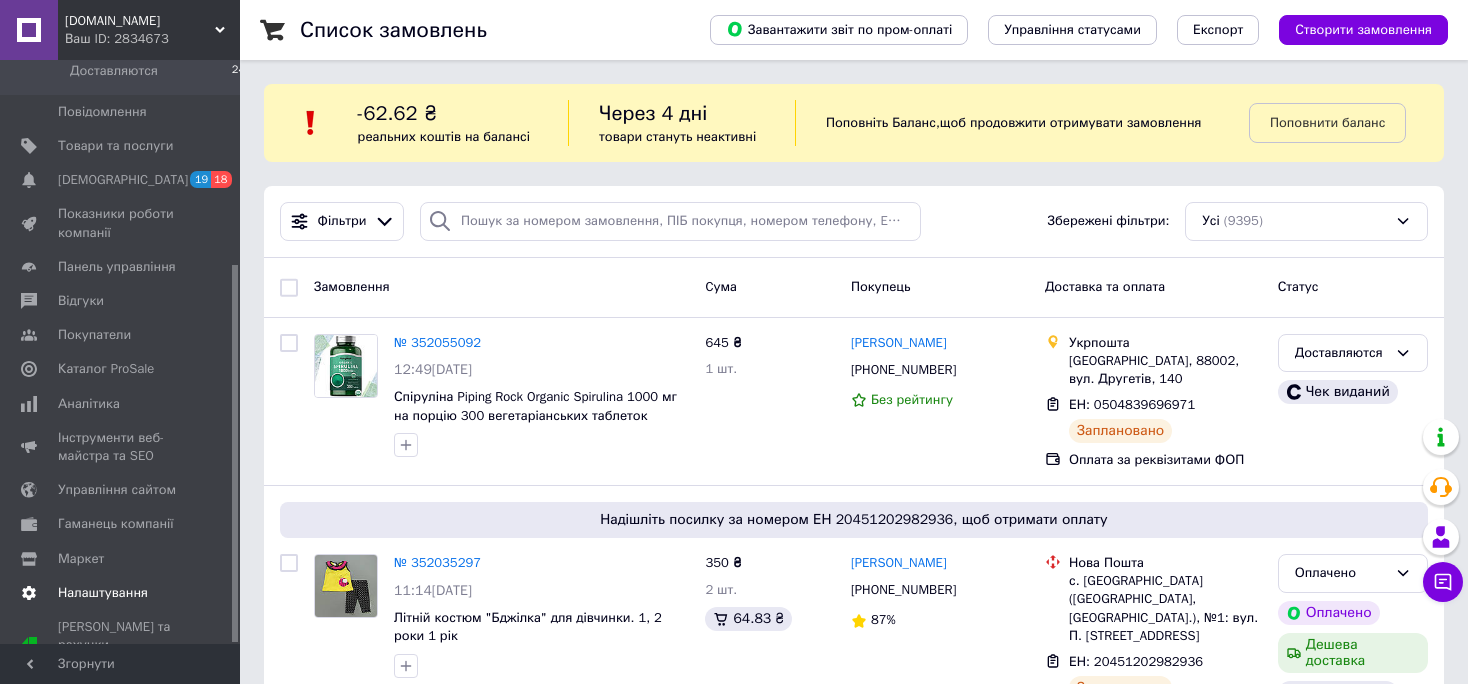 click on "Налаштування" at bounding box center [103, 593] 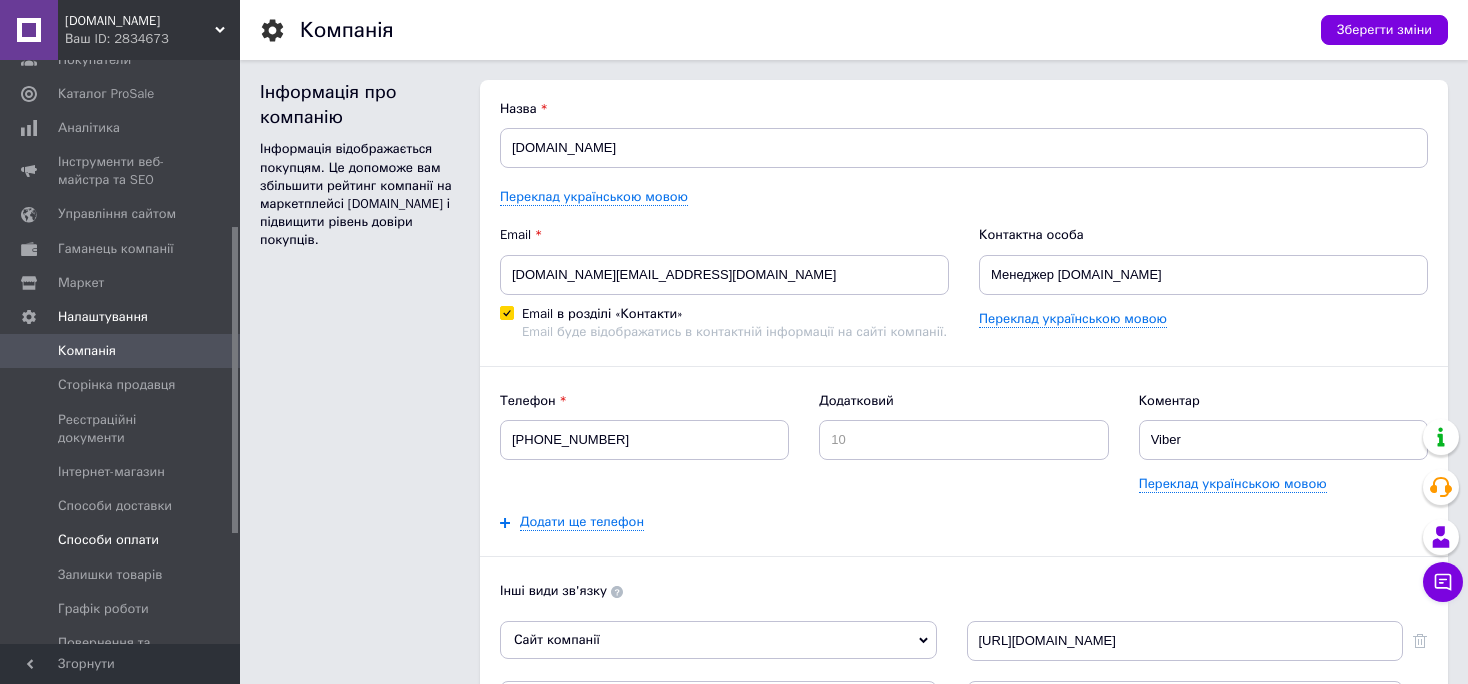 scroll, scrollTop: 0, scrollLeft: 0, axis: both 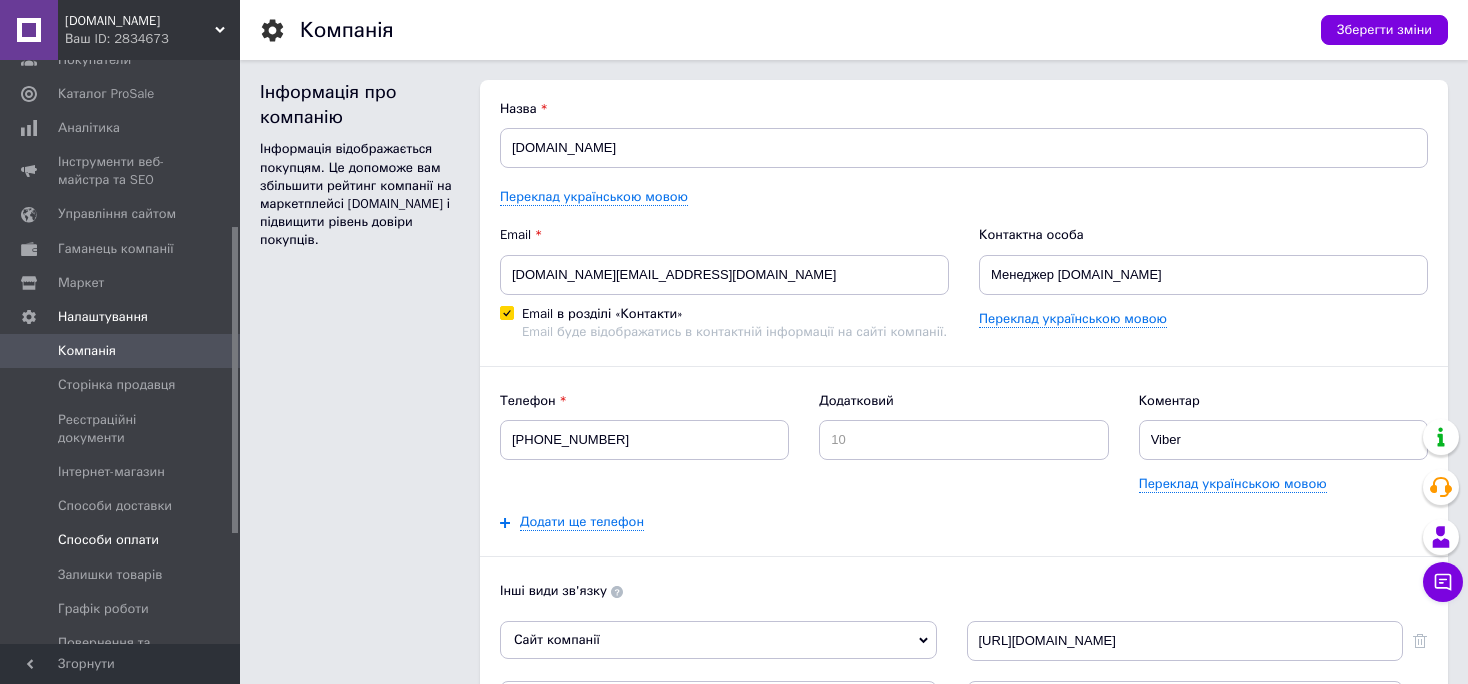 click on "Способи оплати" at bounding box center (108, 540) 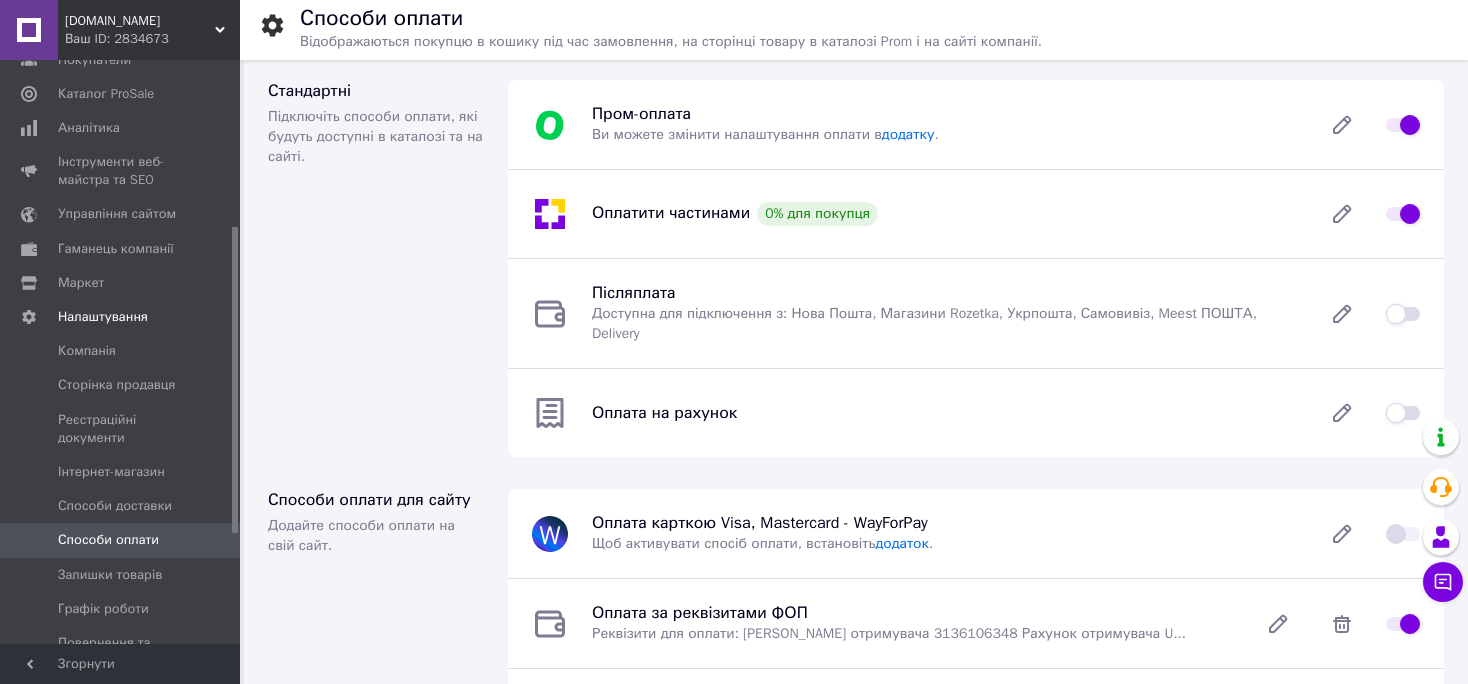 click at bounding box center [1403, 314] 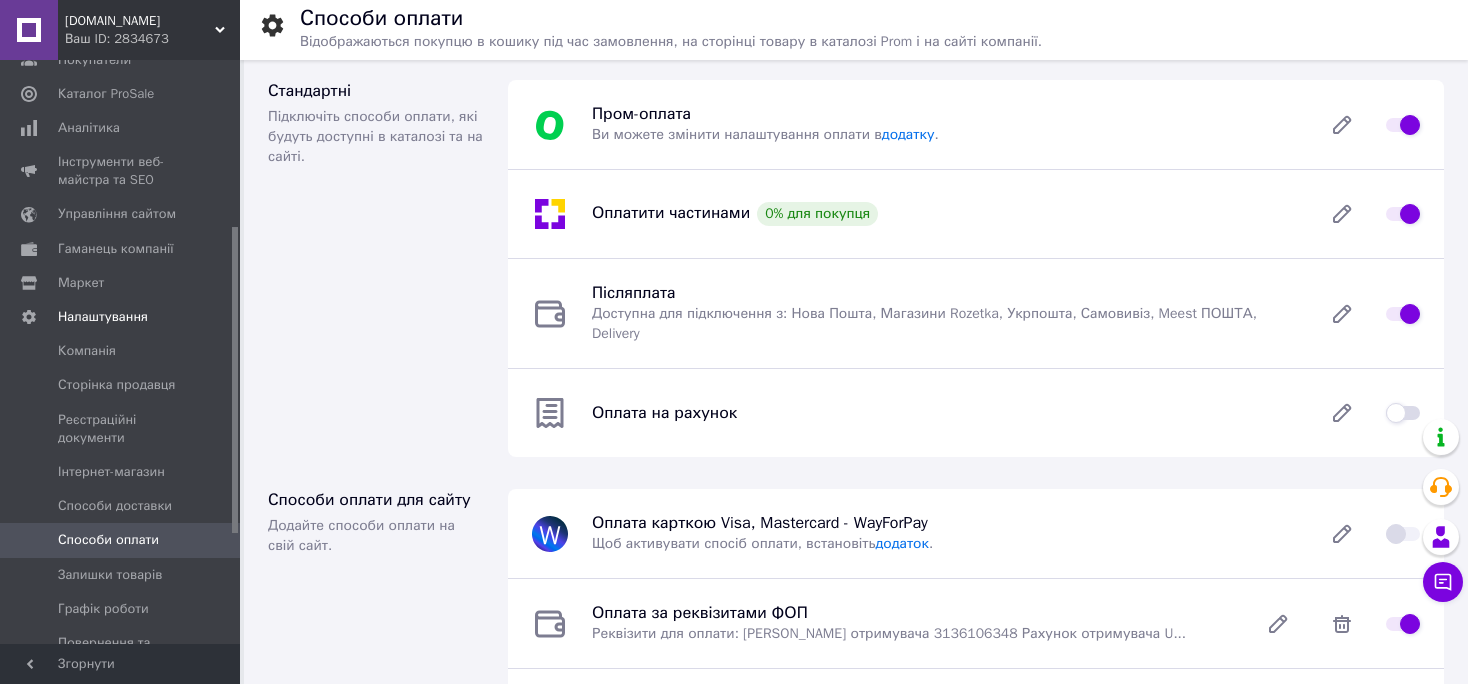 checkbox on "true" 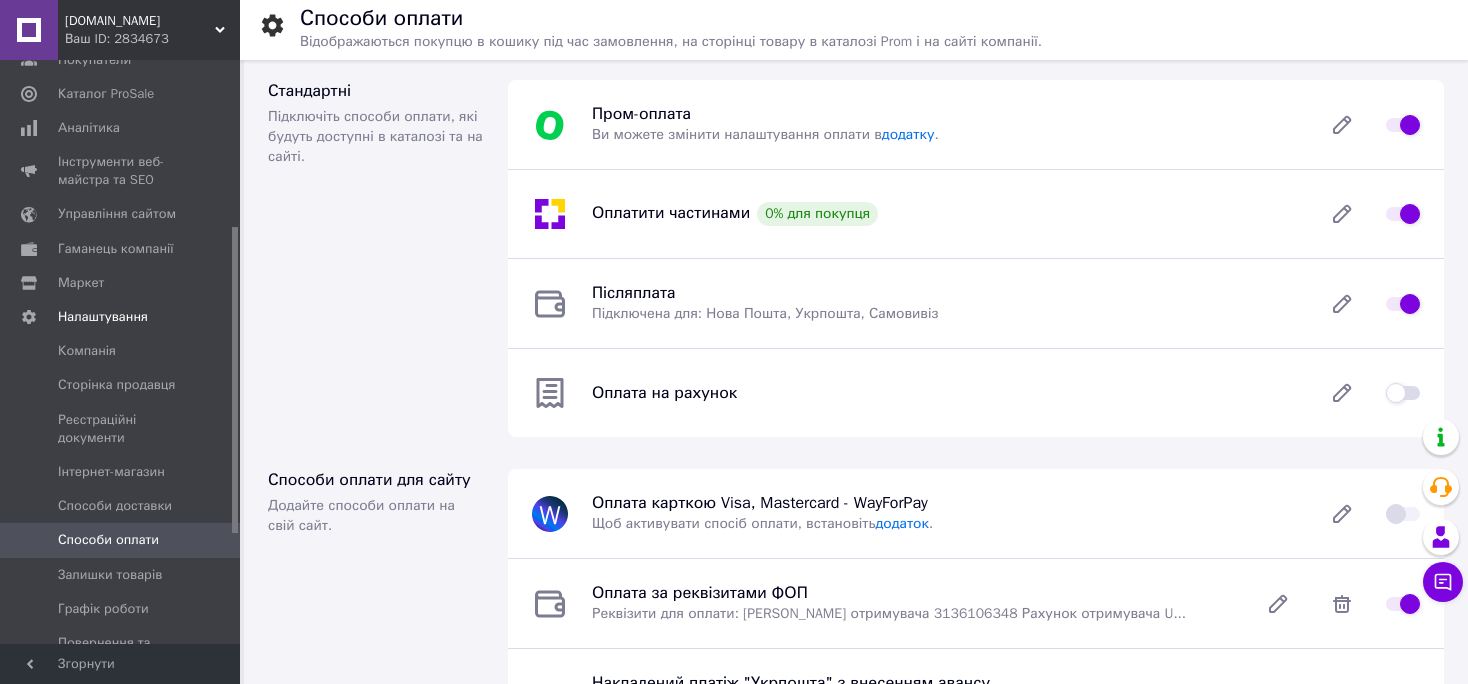 click at bounding box center [1403, 393] 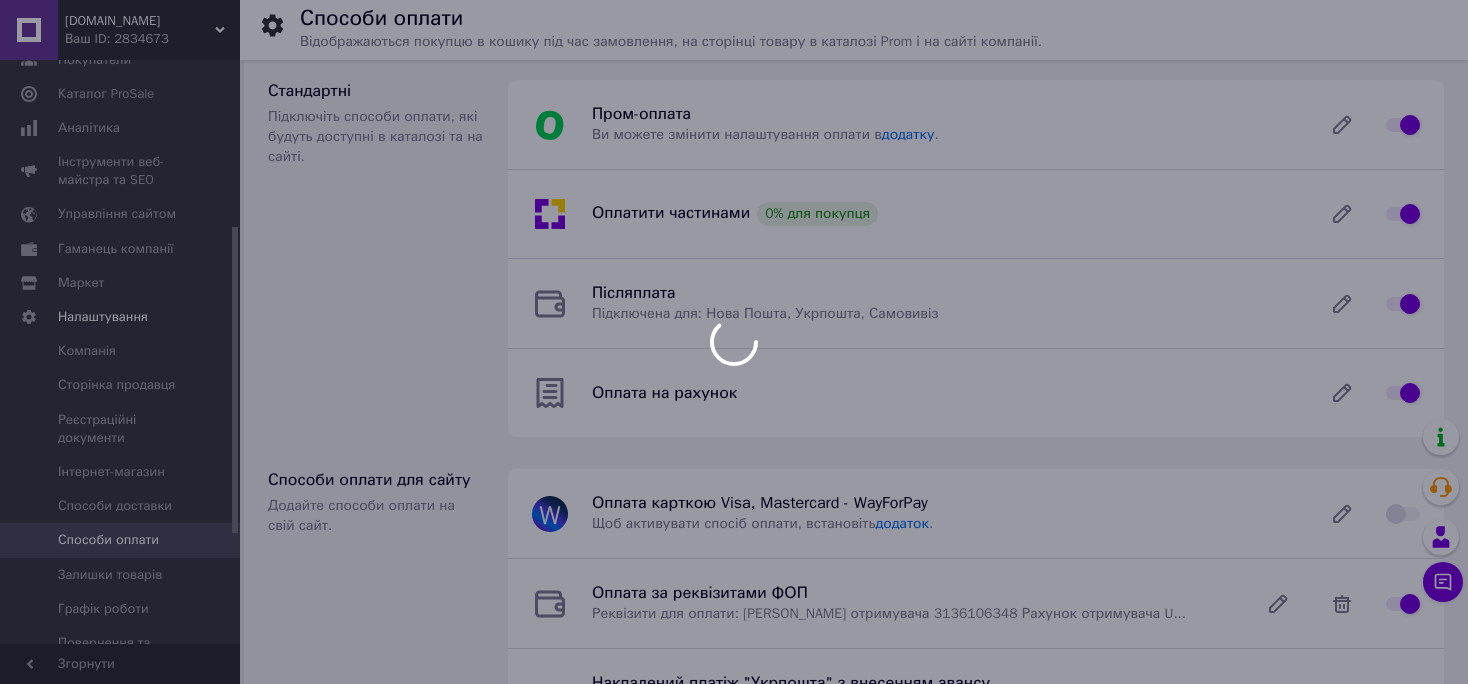checkbox on "false" 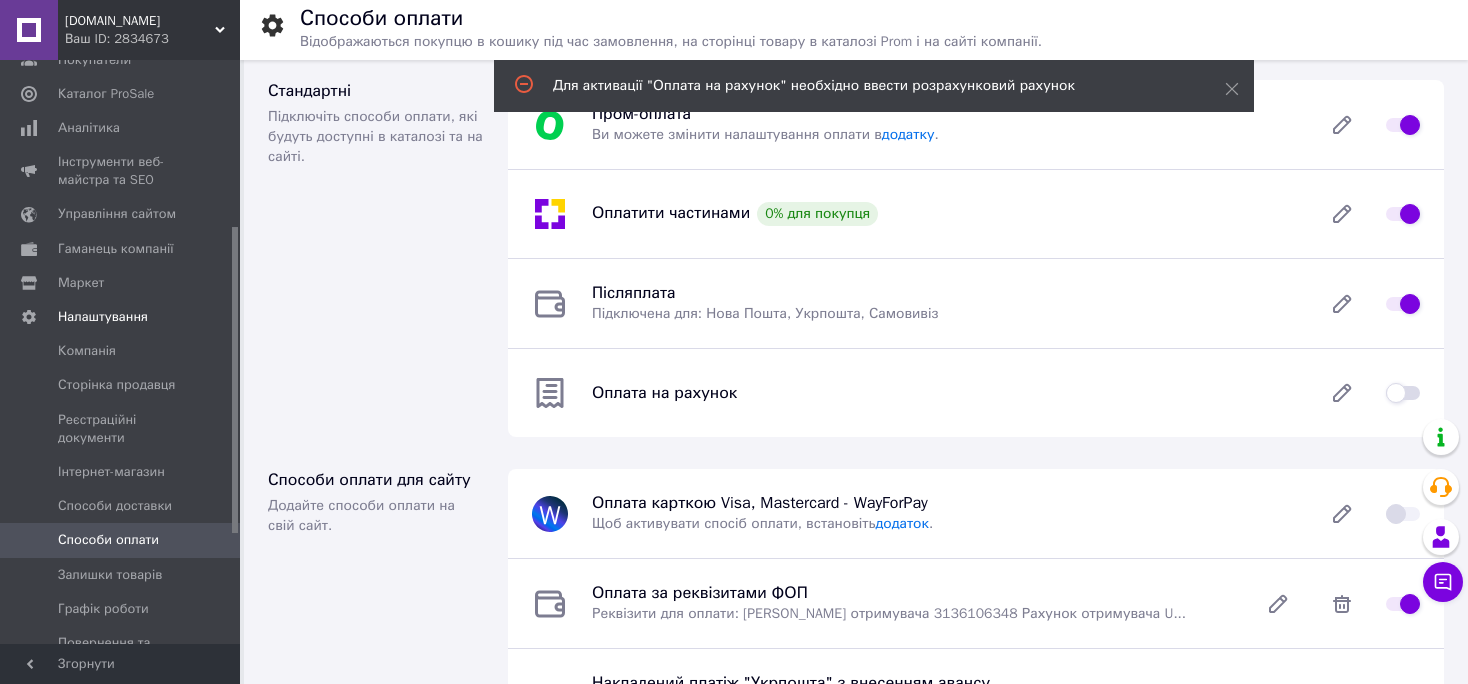 click 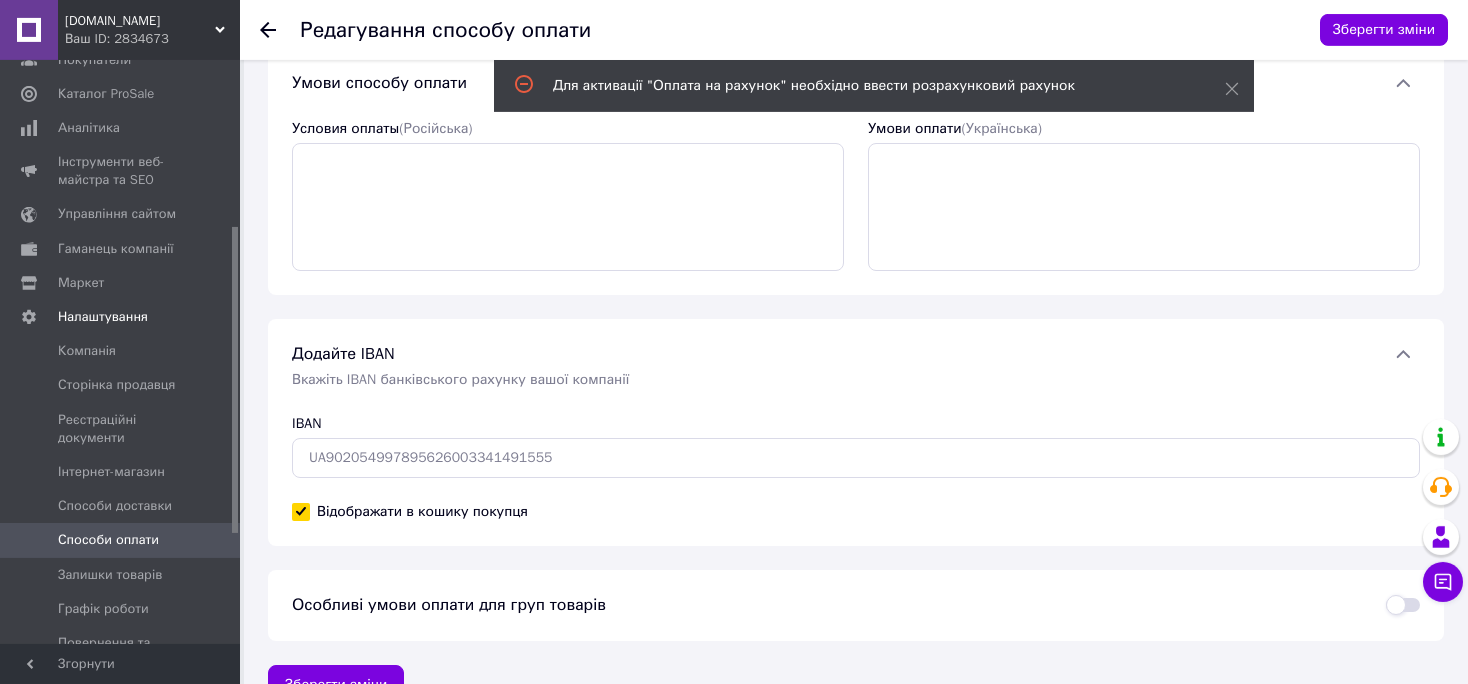scroll, scrollTop: 187, scrollLeft: 0, axis: vertical 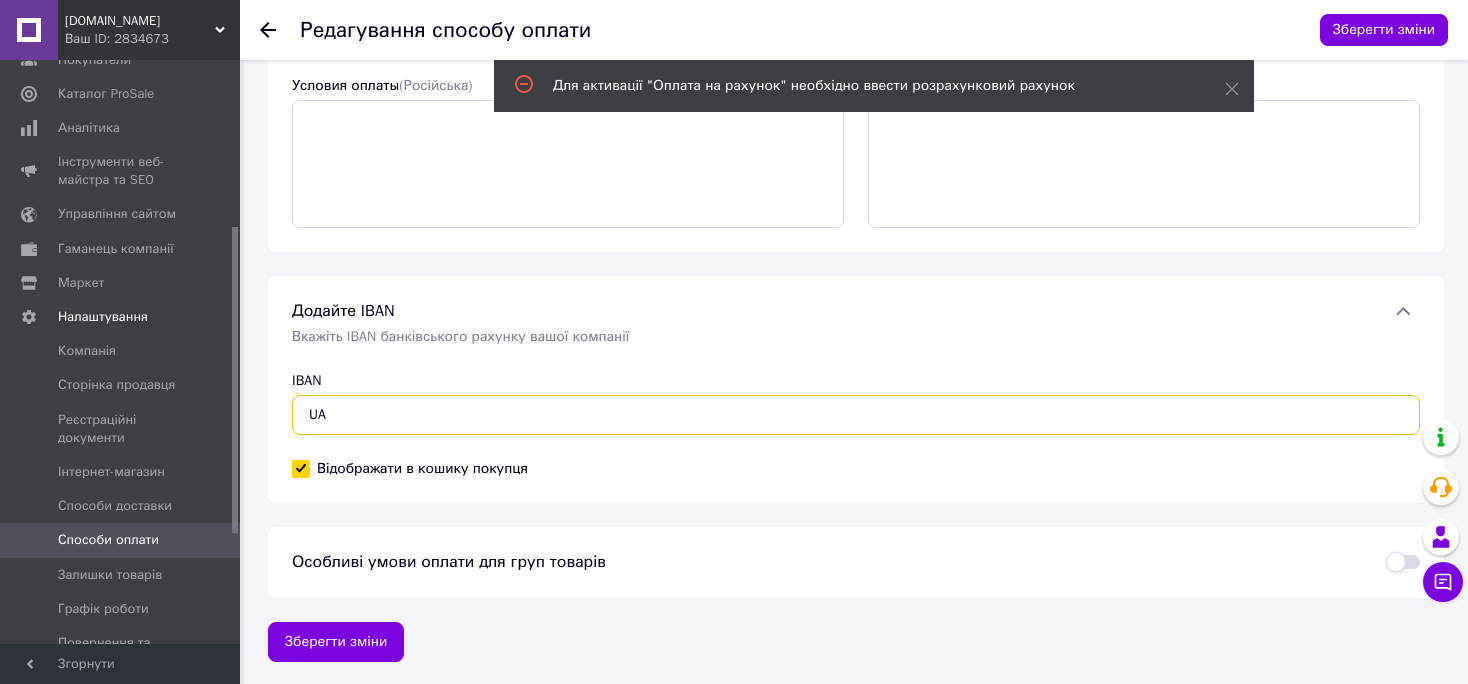 click on "UA" at bounding box center (856, 415) 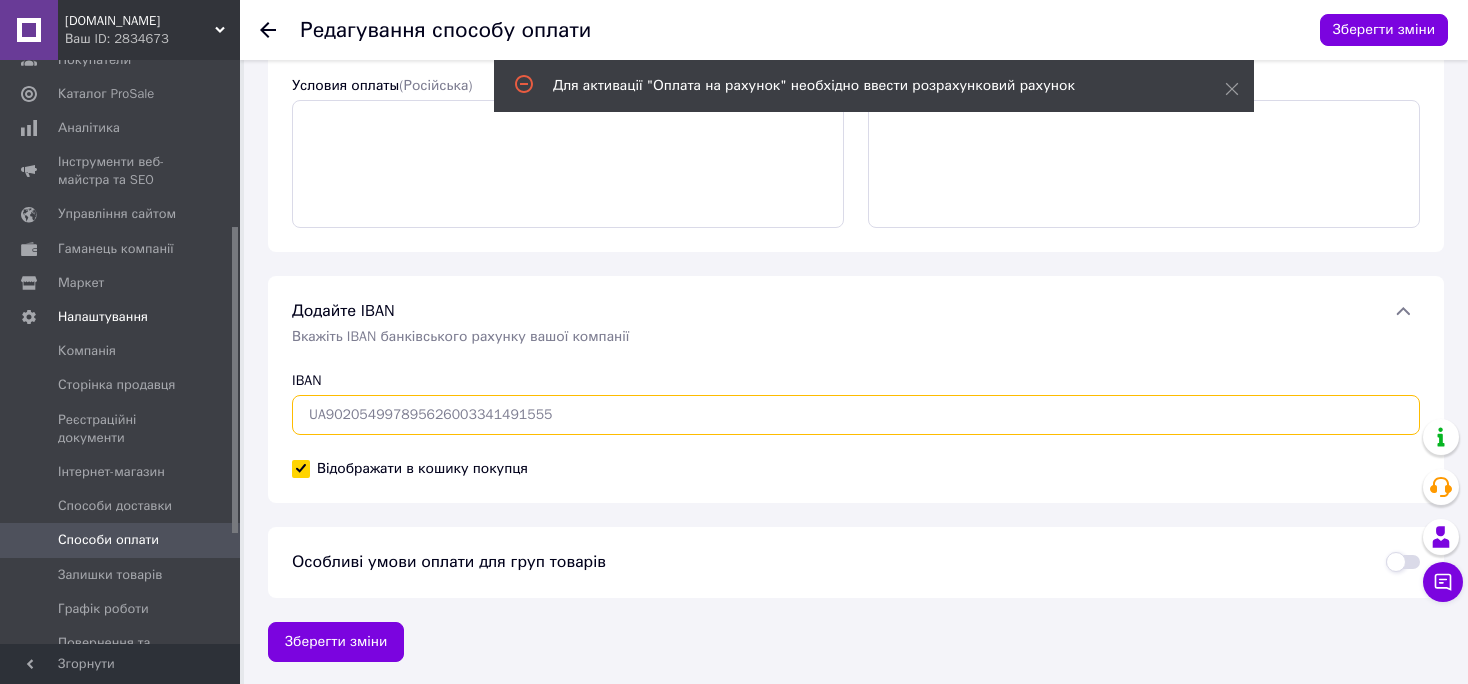paste on "UA093052990000026008006104659" 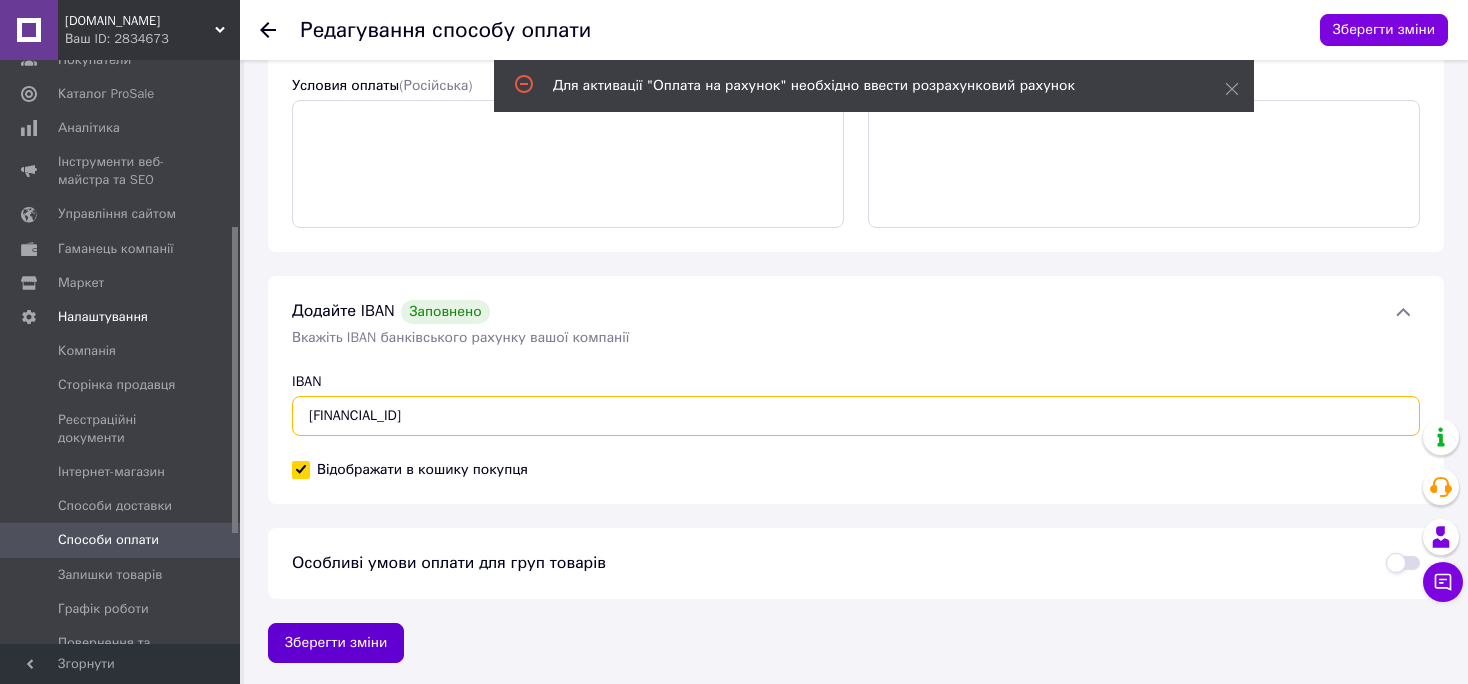 type on "UA093052990000026008006104659" 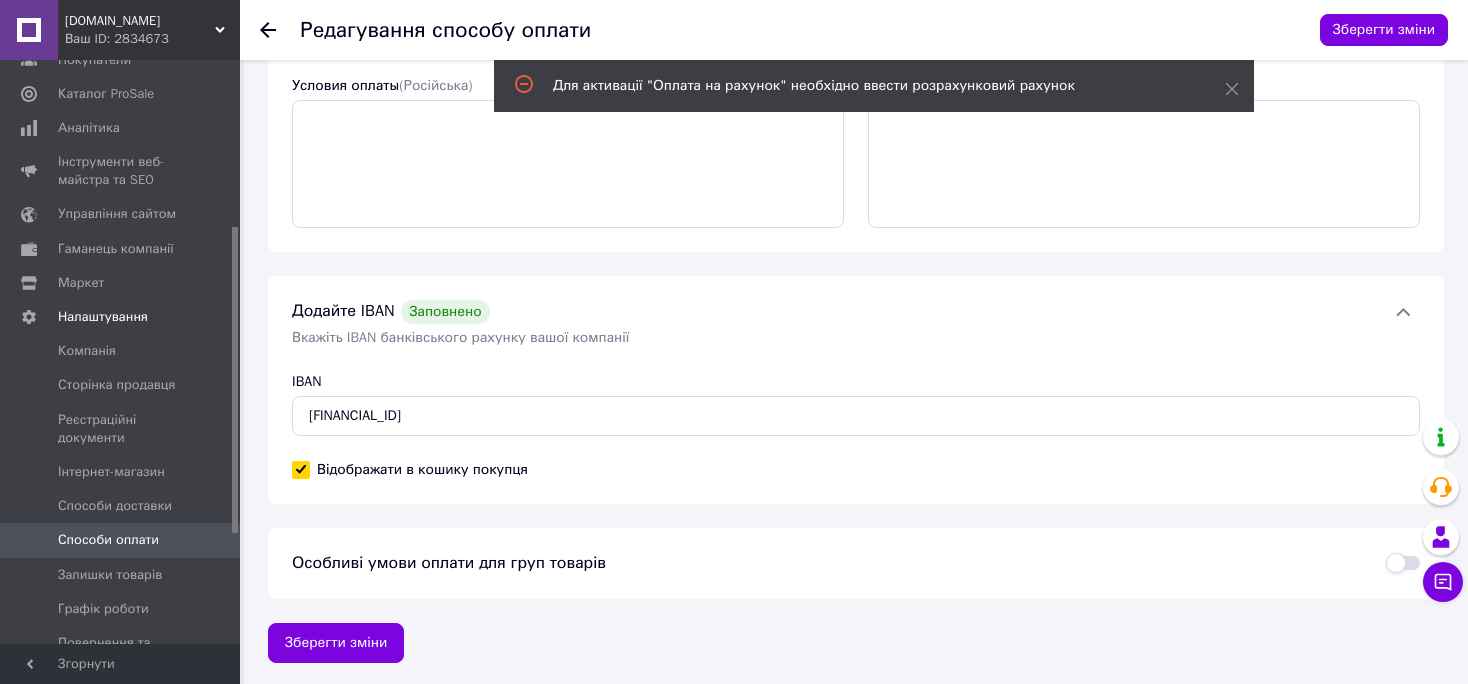 drag, startPoint x: 342, startPoint y: 646, endPoint x: 899, endPoint y: 615, distance: 557.862 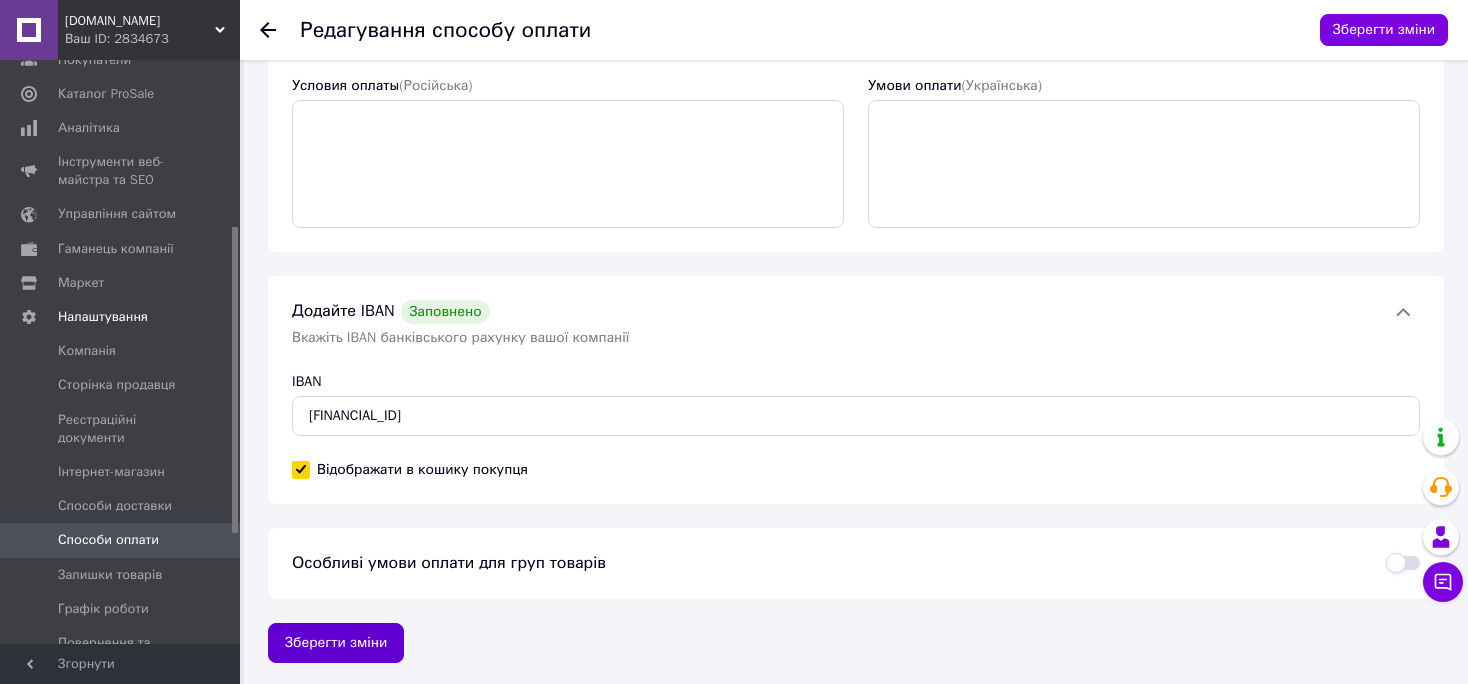 click on "Зберегти зміни" at bounding box center [336, 643] 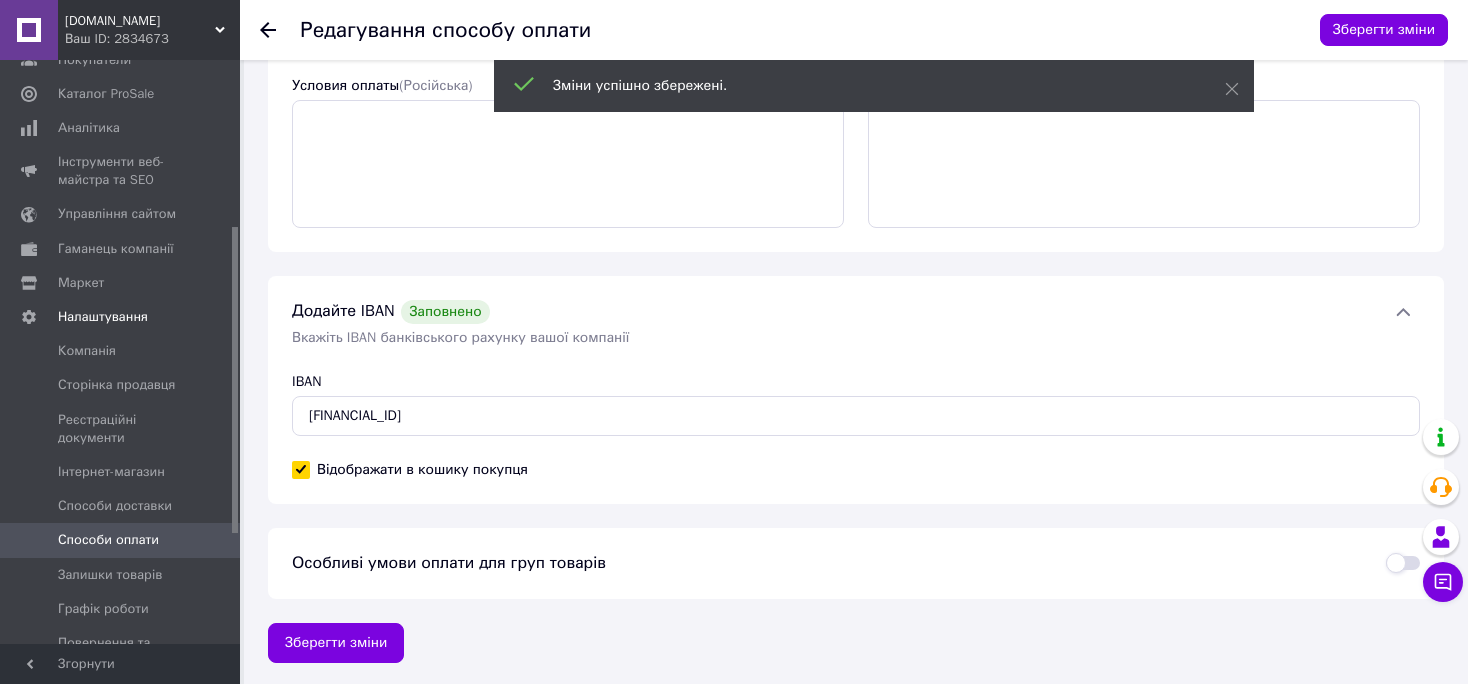 click on "Способи оплати" at bounding box center (108, 540) 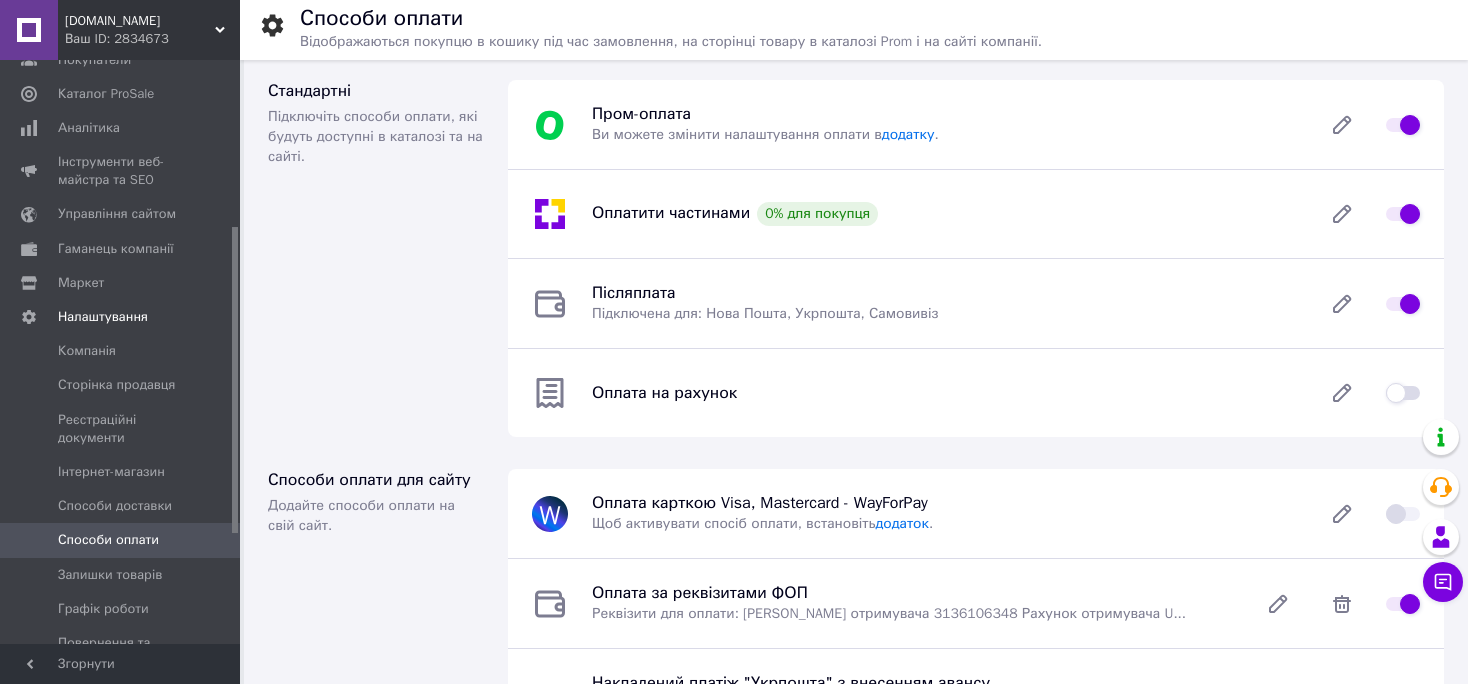 drag, startPoint x: 1390, startPoint y: 392, endPoint x: 1391, endPoint y: 403, distance: 11.045361 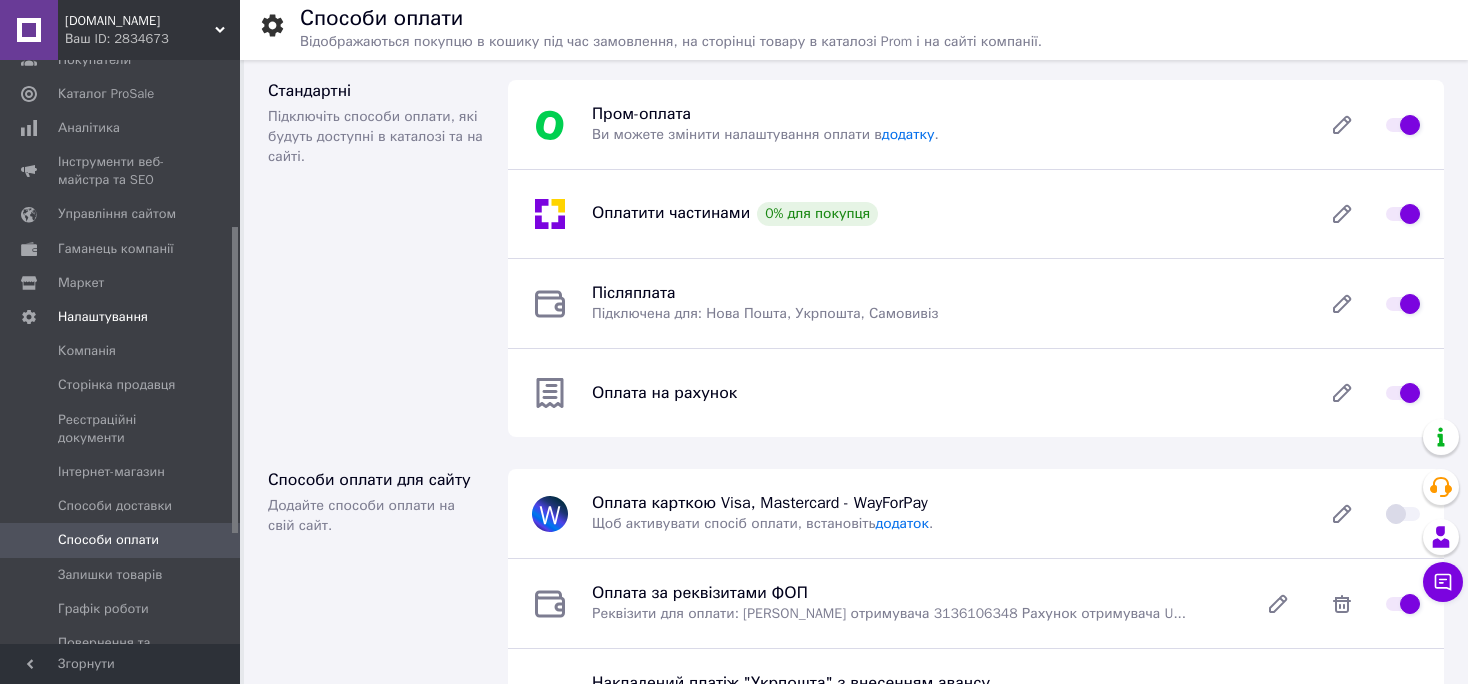 checkbox on "true" 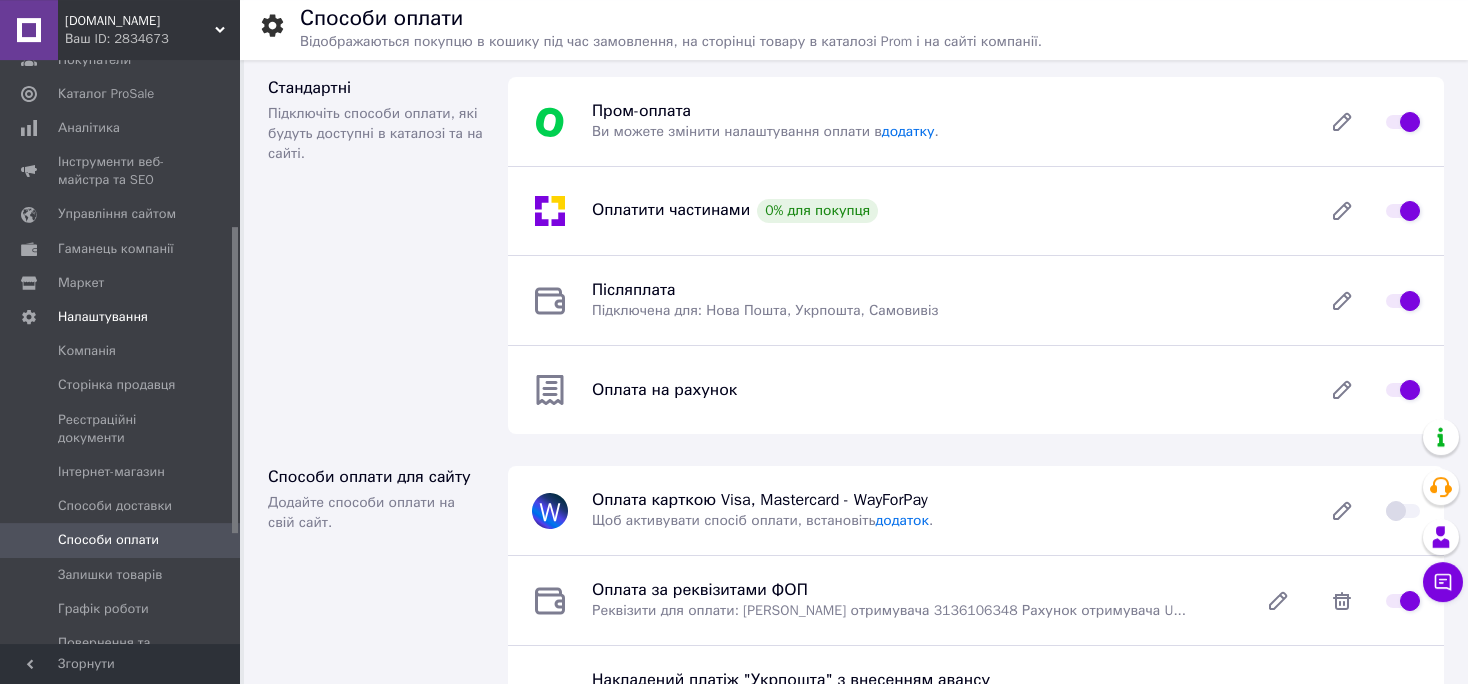 scroll, scrollTop: 0, scrollLeft: 0, axis: both 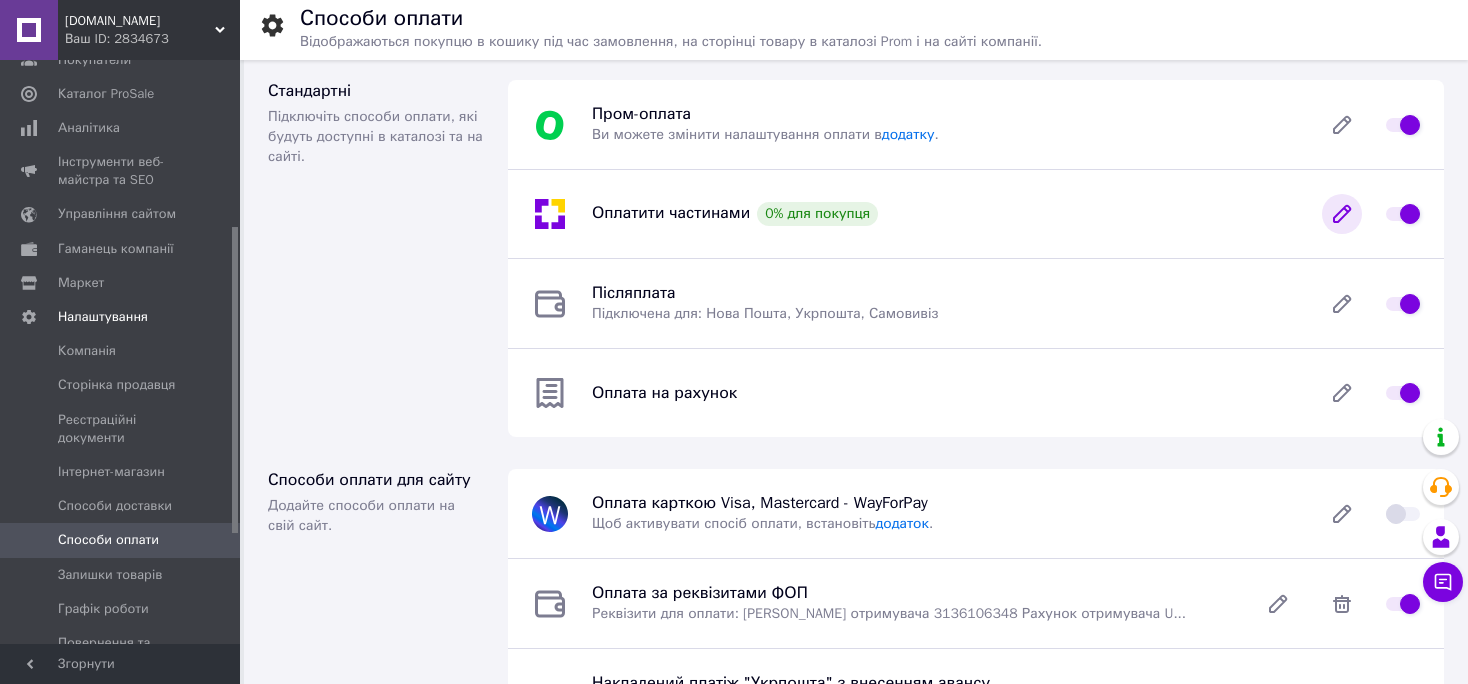 click 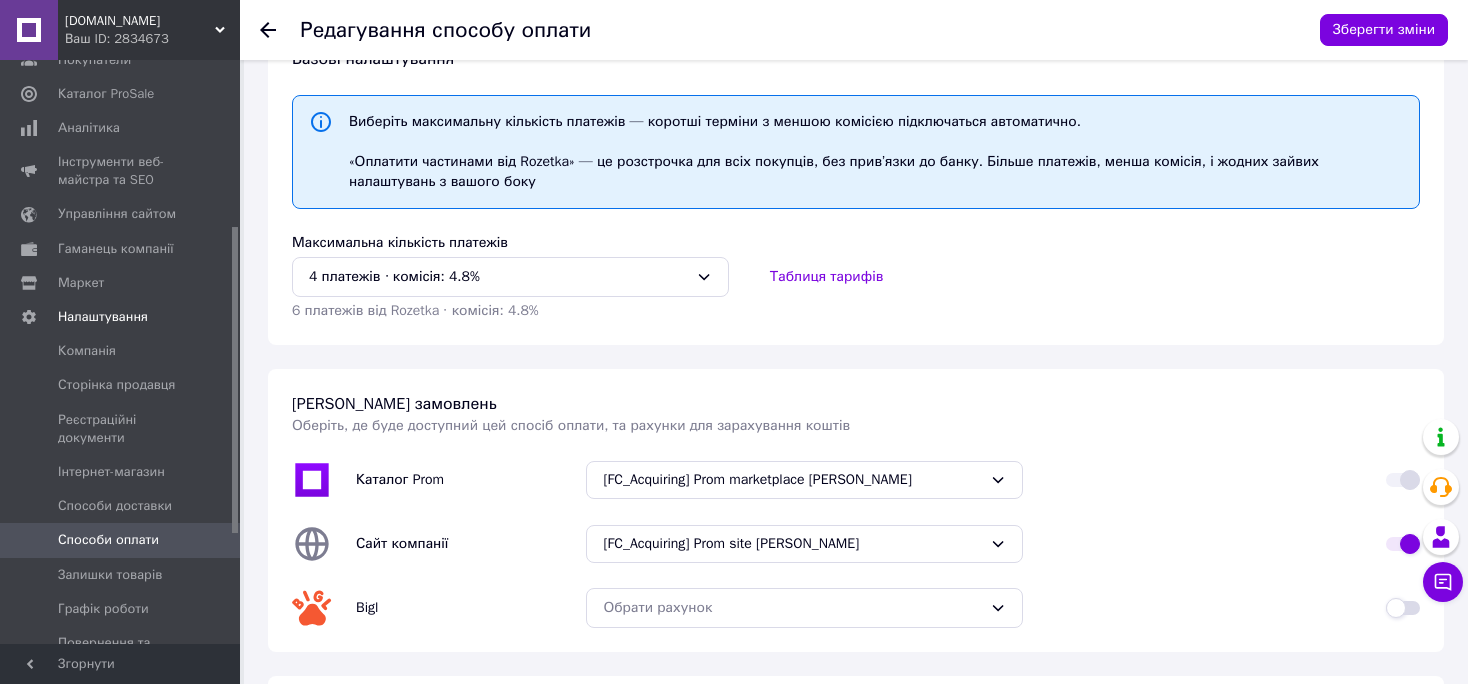 scroll, scrollTop: 0, scrollLeft: 0, axis: both 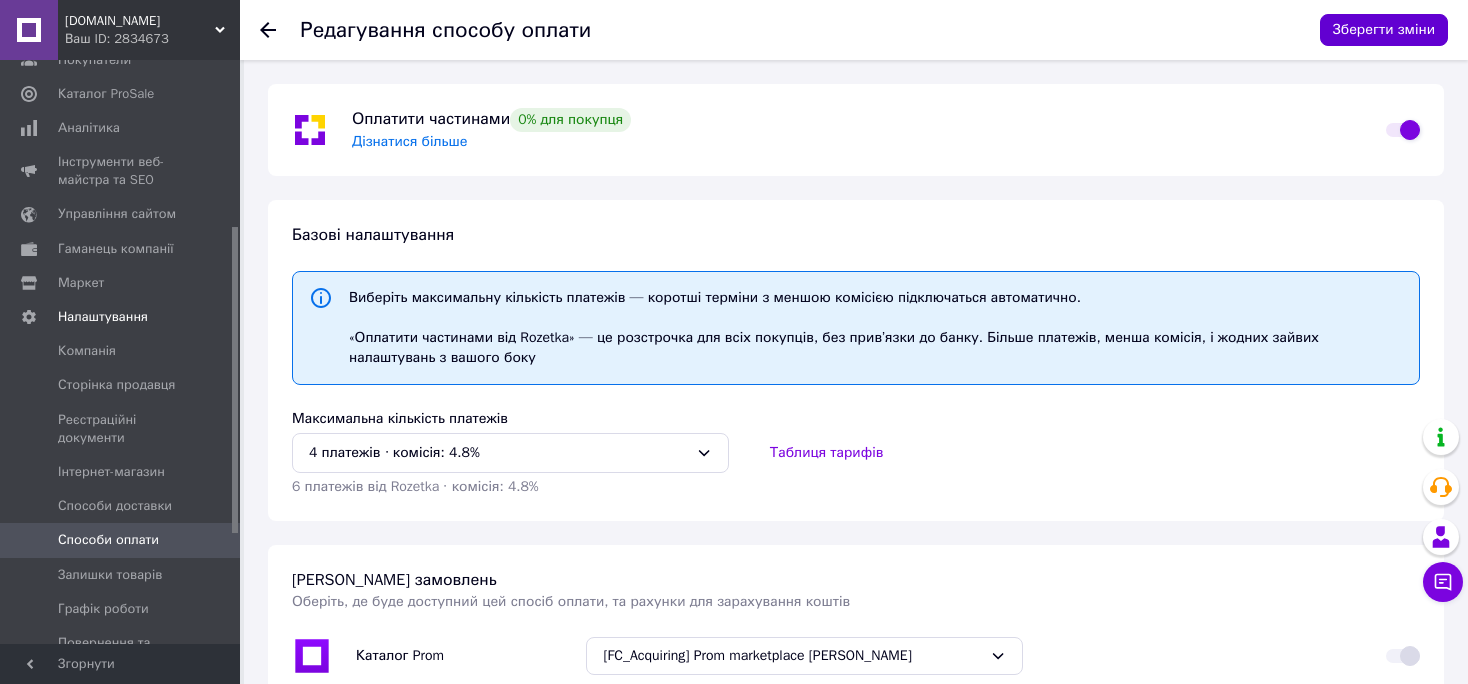 drag, startPoint x: 1405, startPoint y: 34, endPoint x: 1389, endPoint y: 42, distance: 17.888544 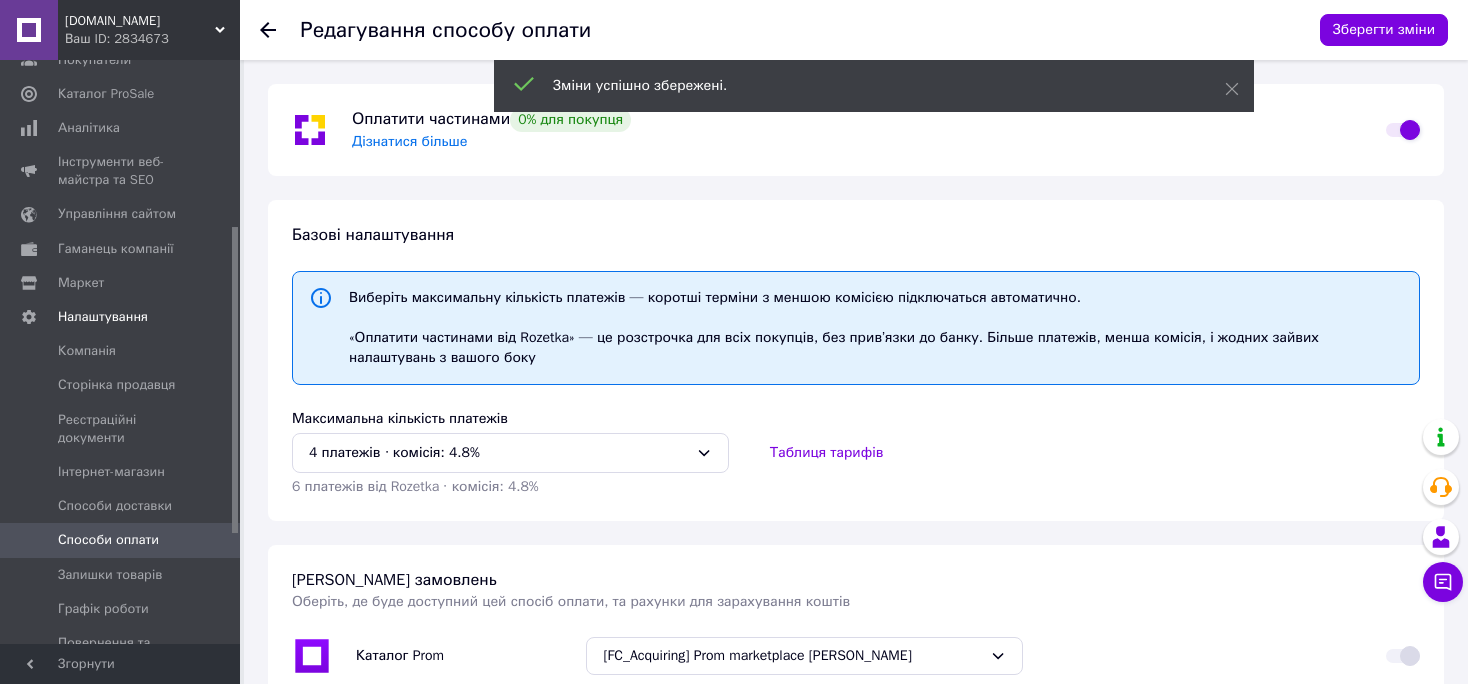 click on "Способи оплати" at bounding box center [108, 540] 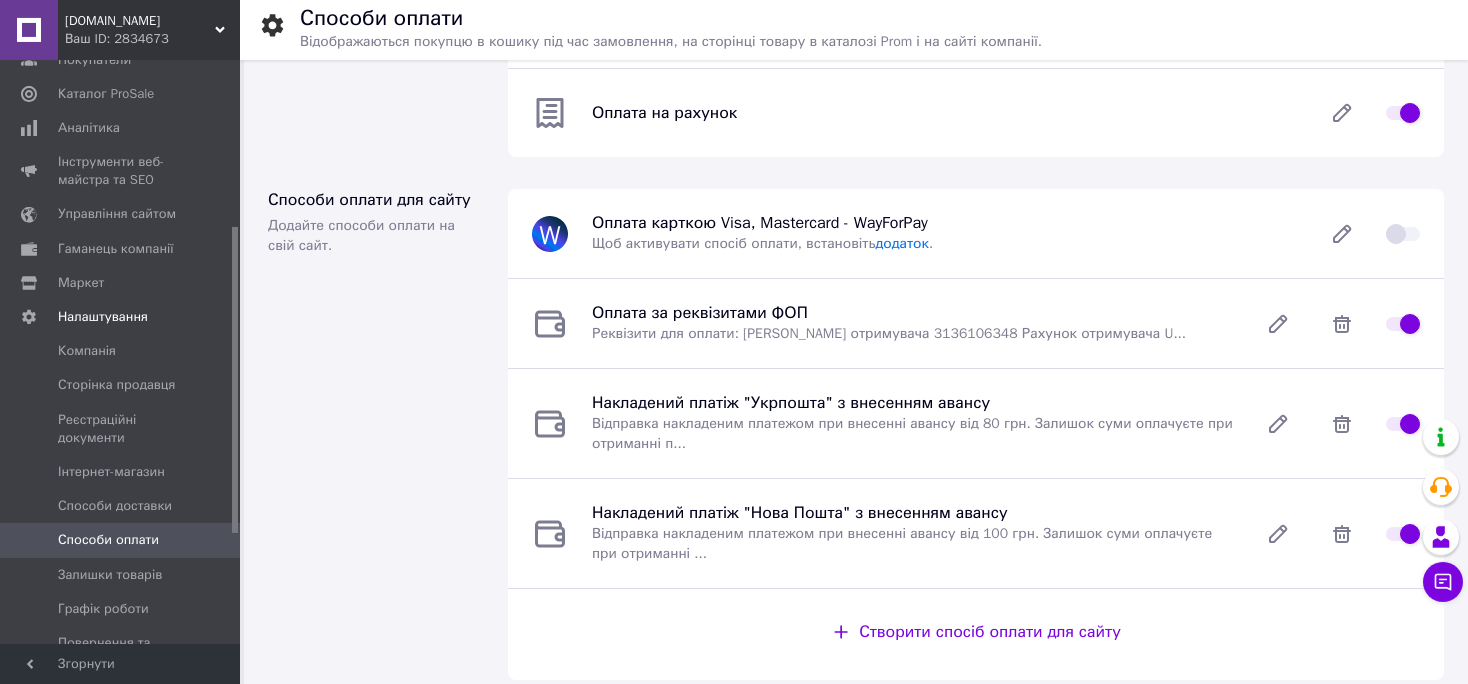 scroll, scrollTop: 316, scrollLeft: 0, axis: vertical 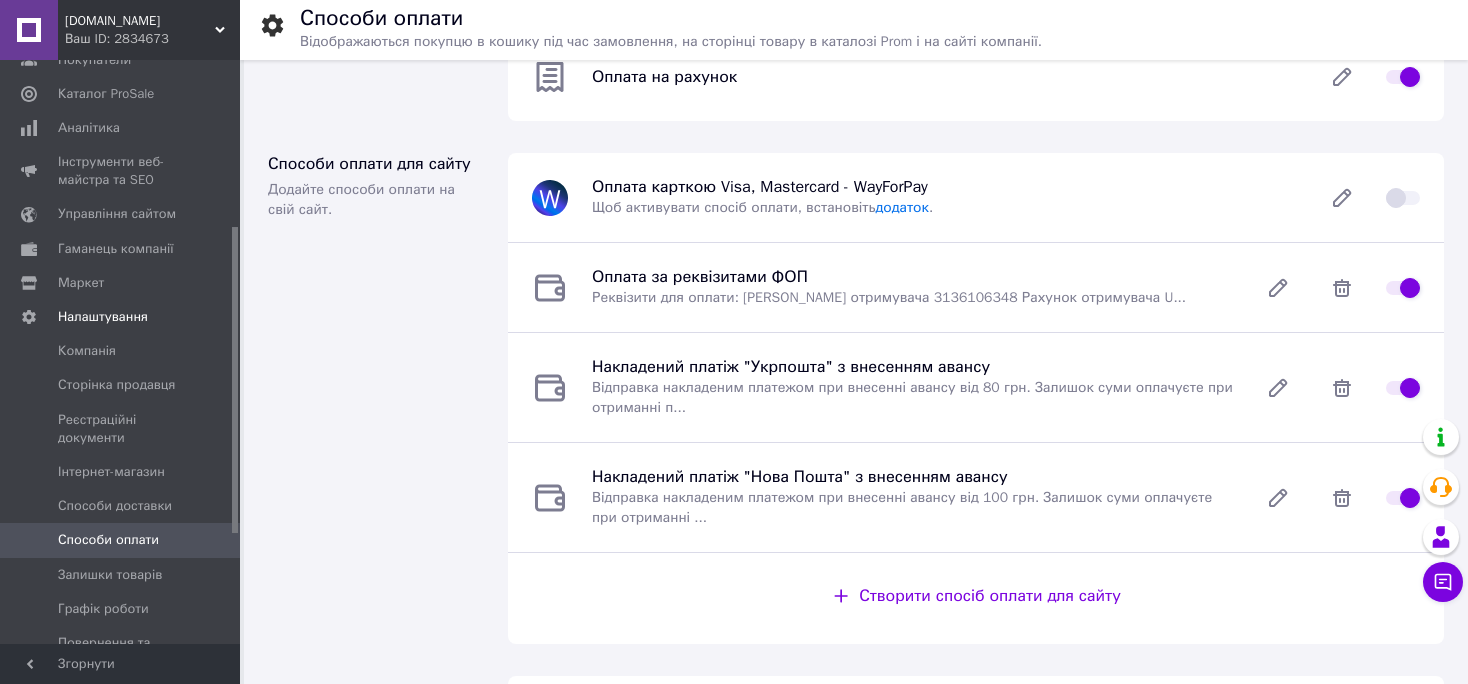click on "Способи оплати" at bounding box center (108, 540) 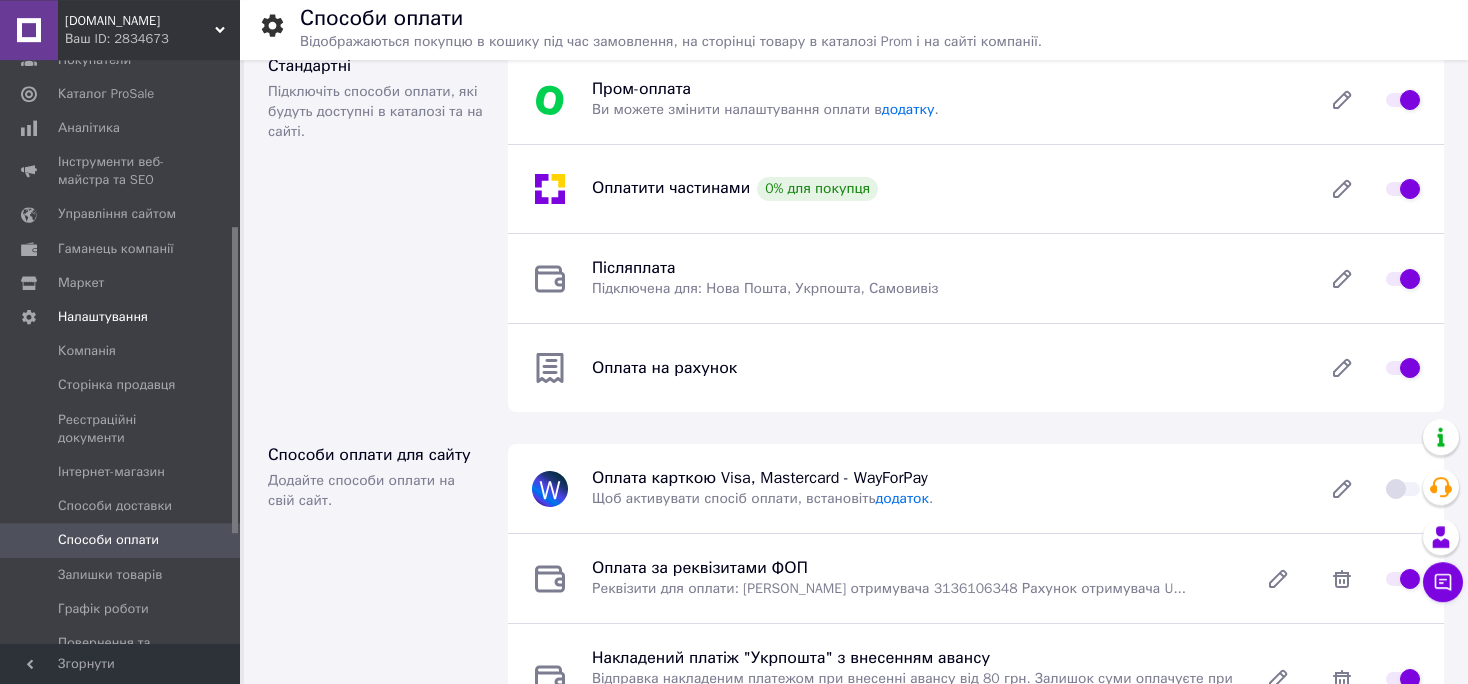 scroll, scrollTop: 0, scrollLeft: 0, axis: both 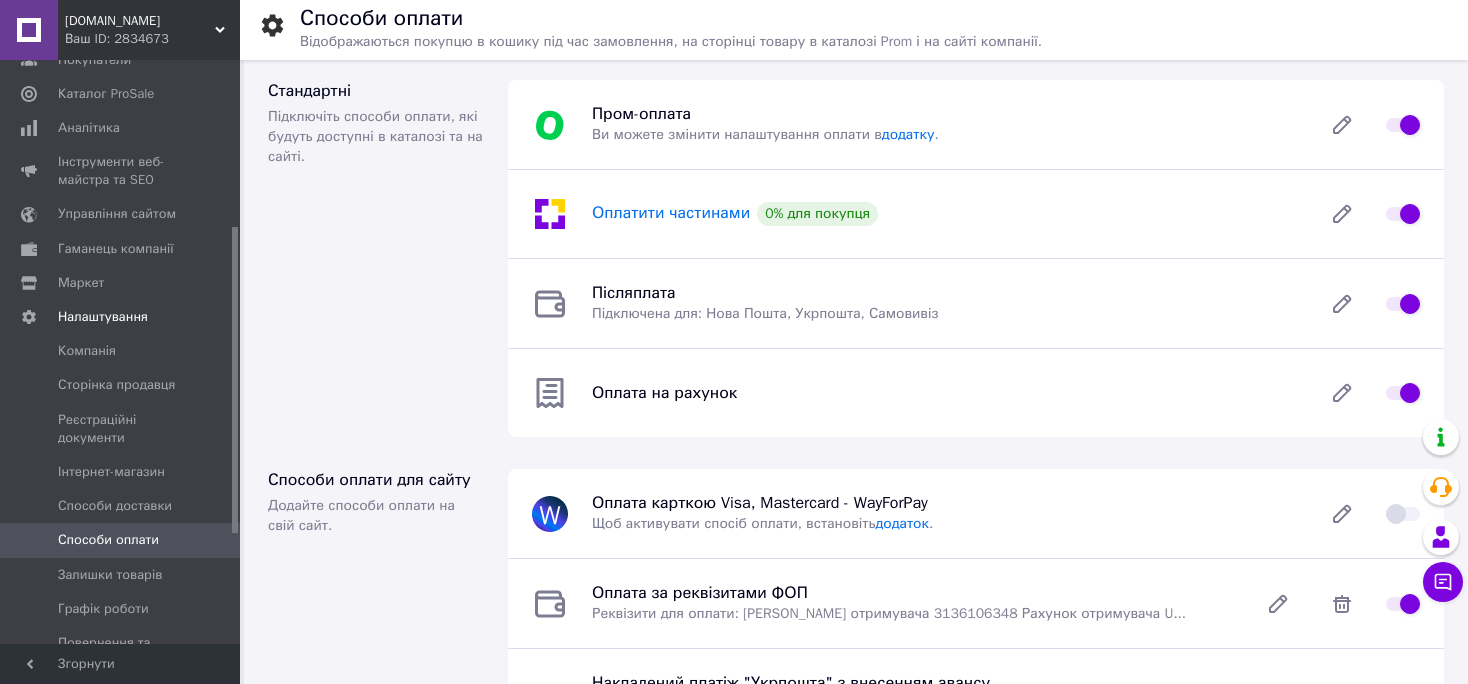 click on "Оплатити частинами" at bounding box center (671, 213) 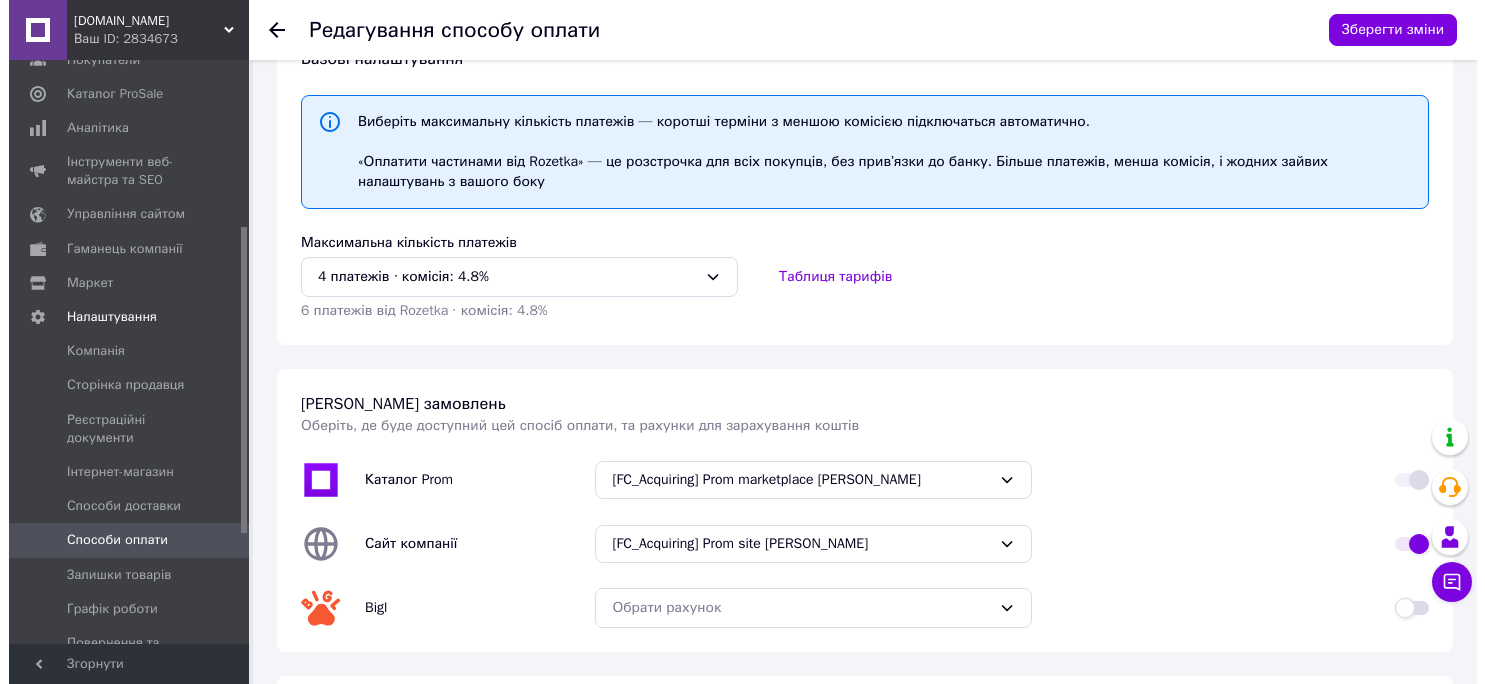 scroll, scrollTop: 0, scrollLeft: 0, axis: both 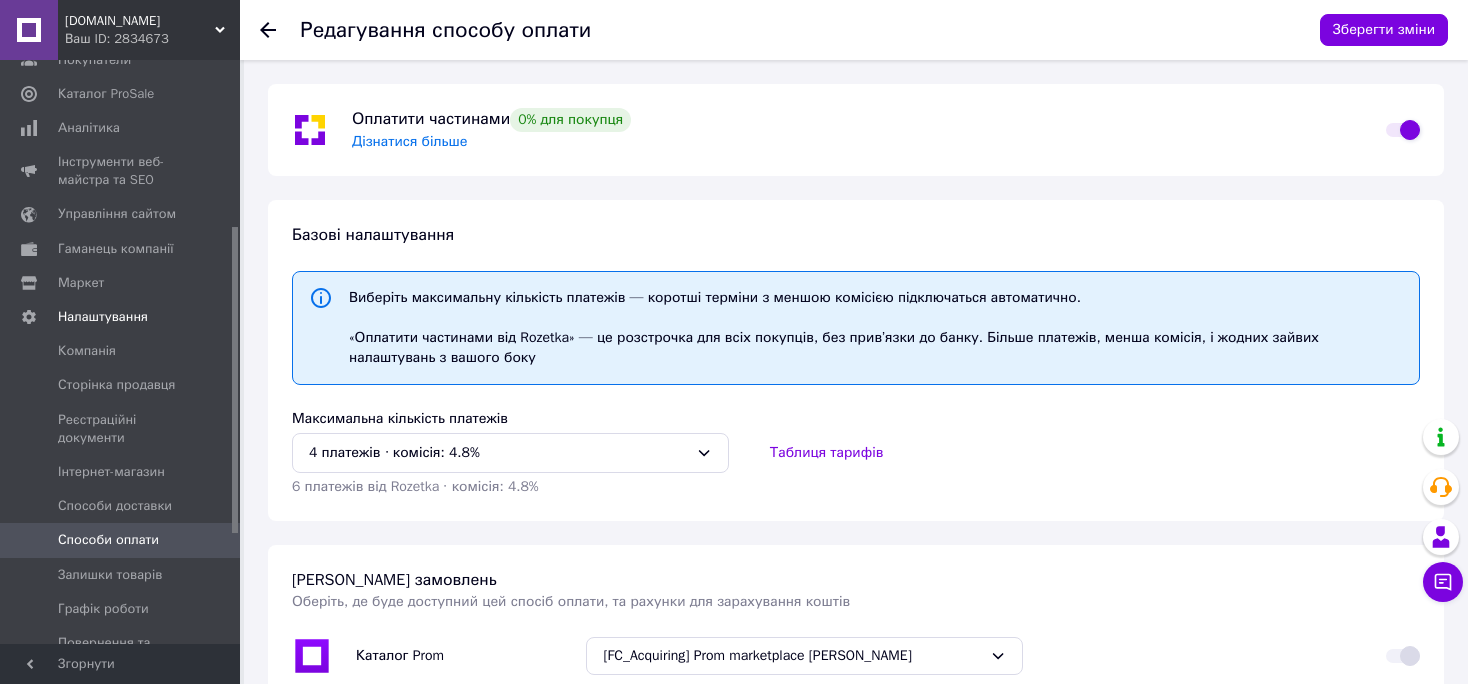 click on "Дізнатися більше" at bounding box center [410, 141] 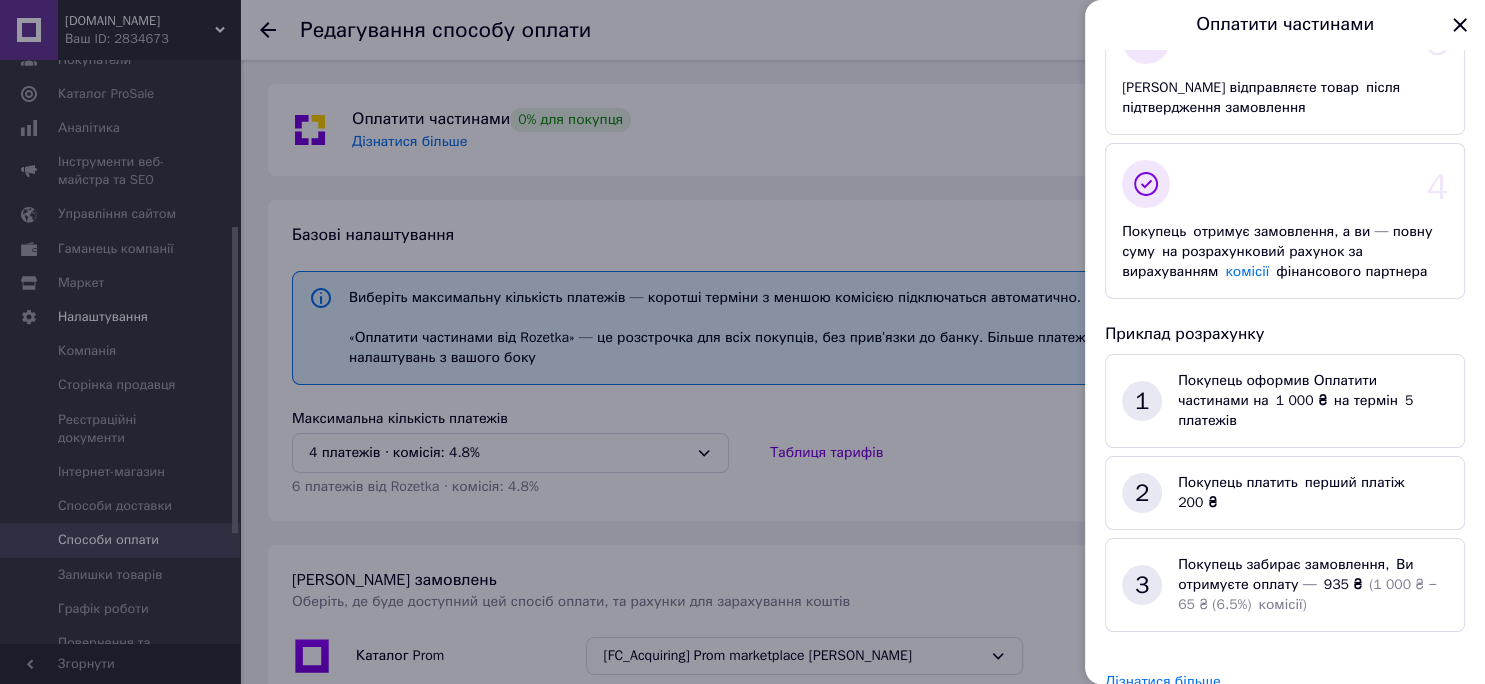 scroll, scrollTop: 407, scrollLeft: 0, axis: vertical 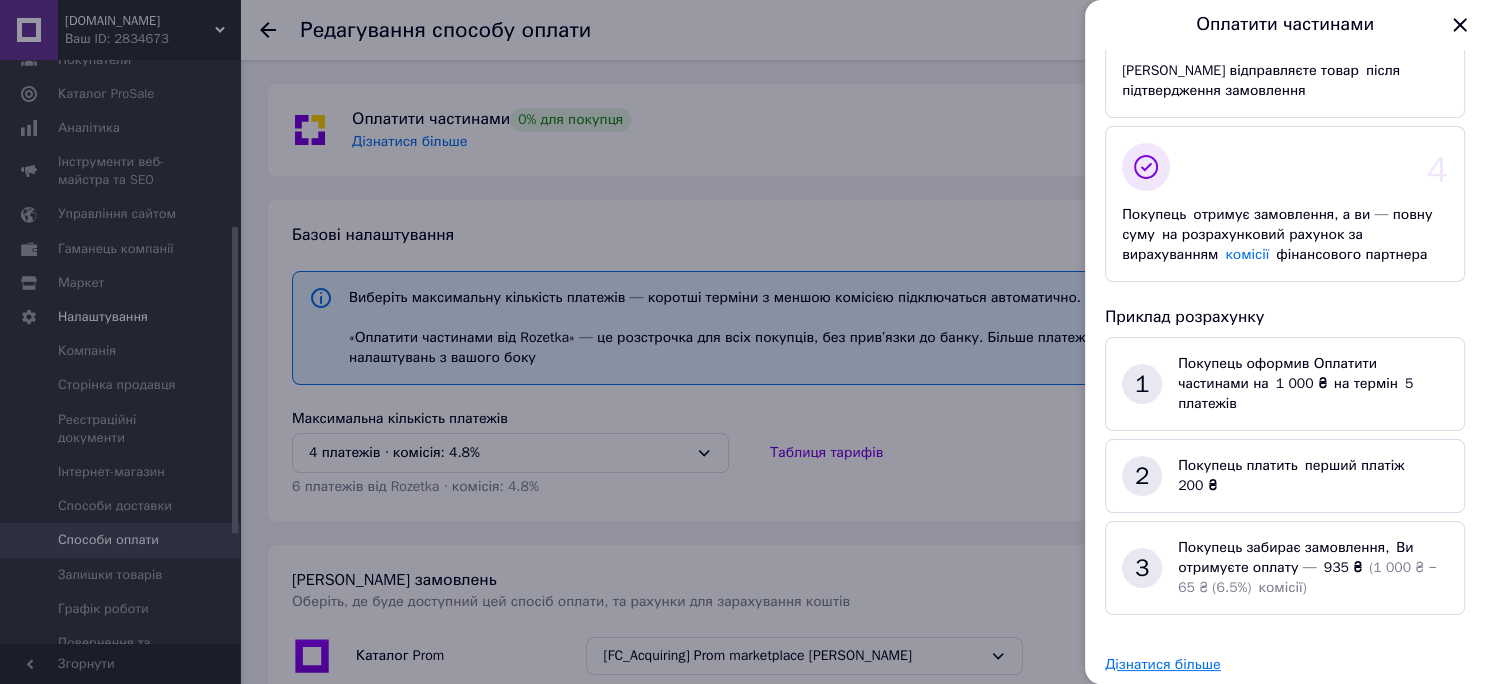 click on "Дізнатися більше" at bounding box center [1163, 664] 